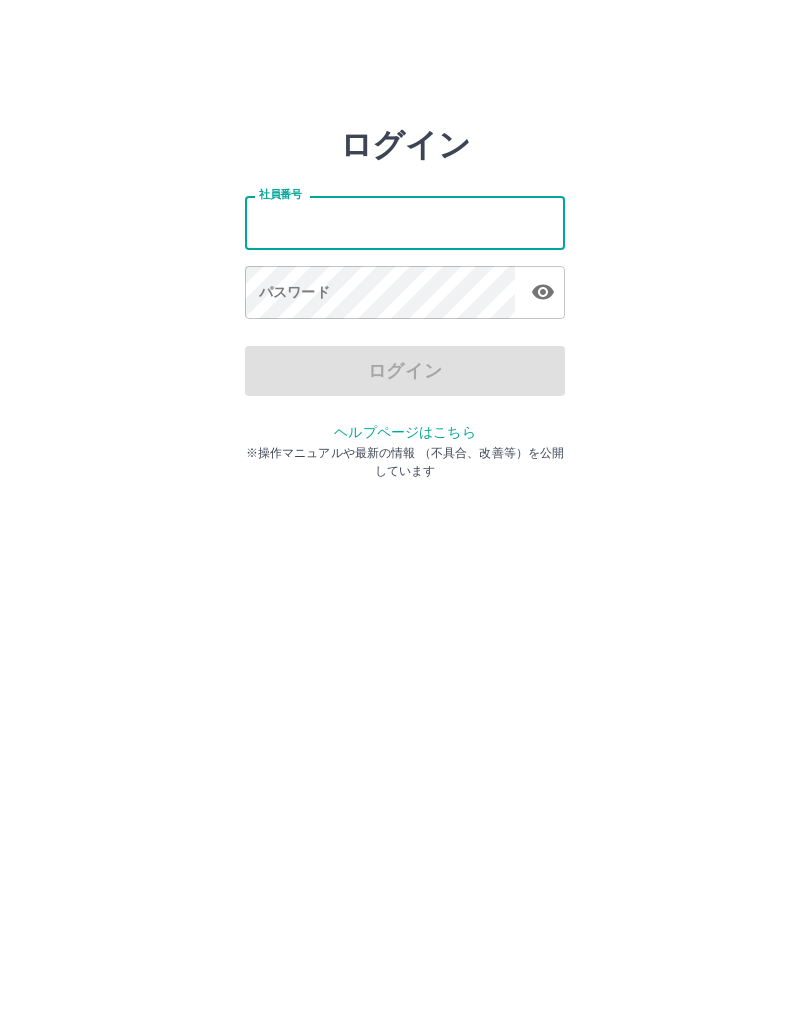 scroll, scrollTop: 0, scrollLeft: 0, axis: both 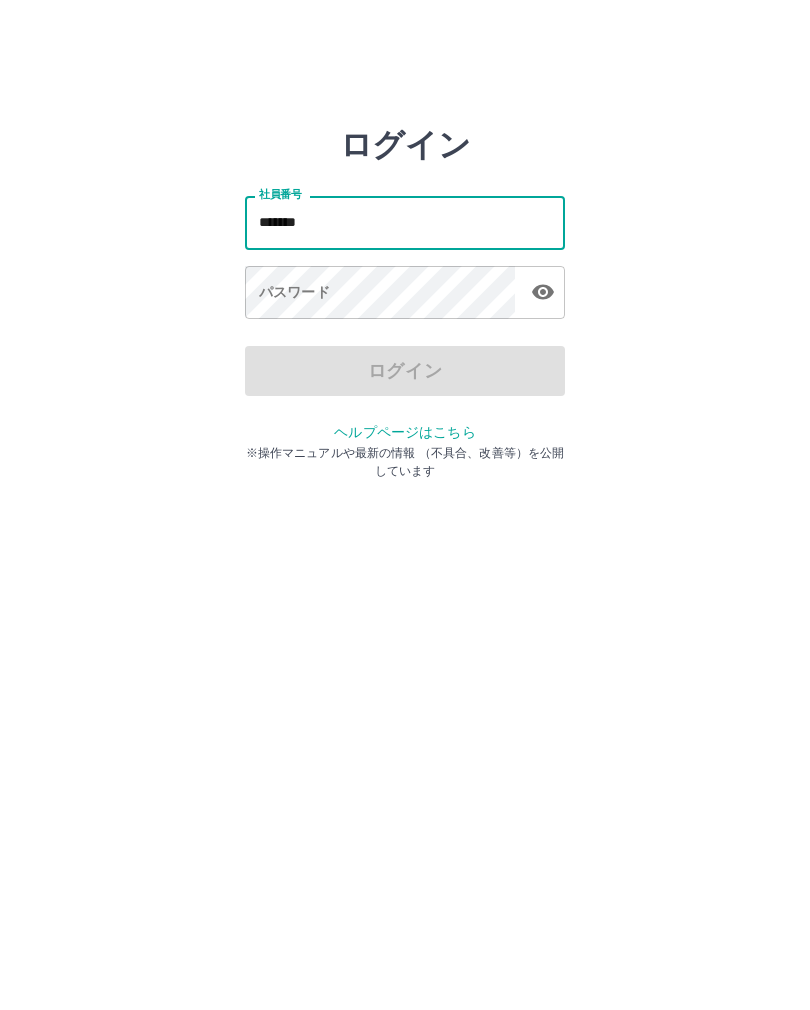 type on "*******" 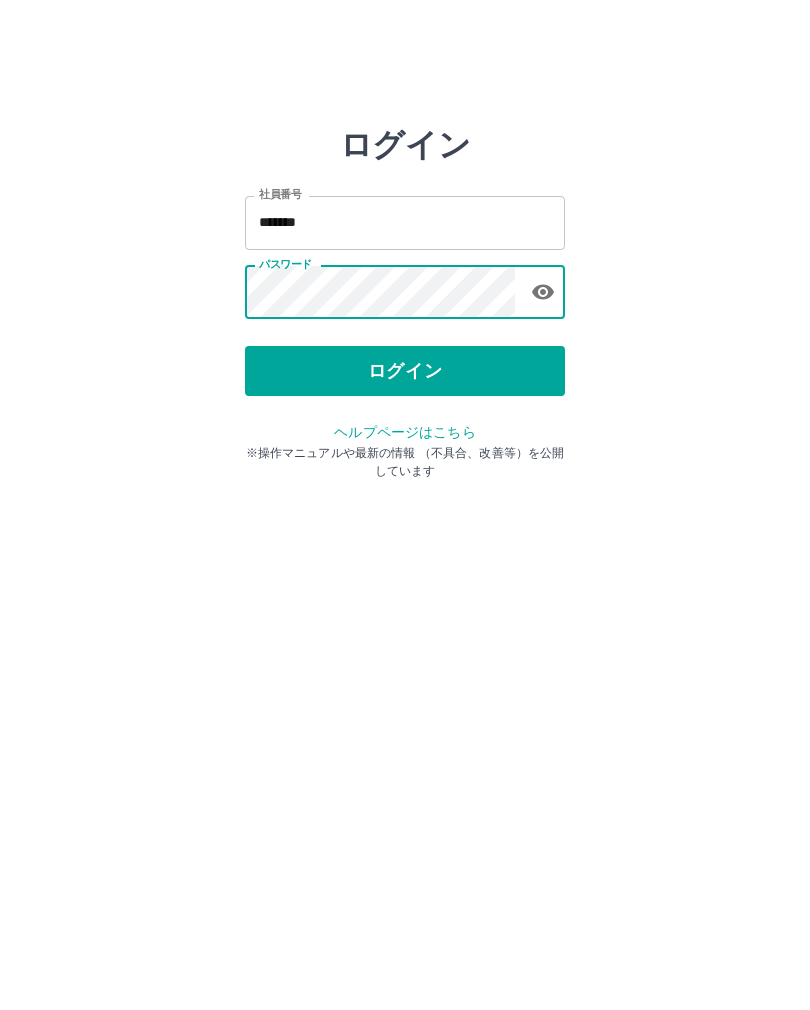 click on "ログイン" at bounding box center [405, 371] 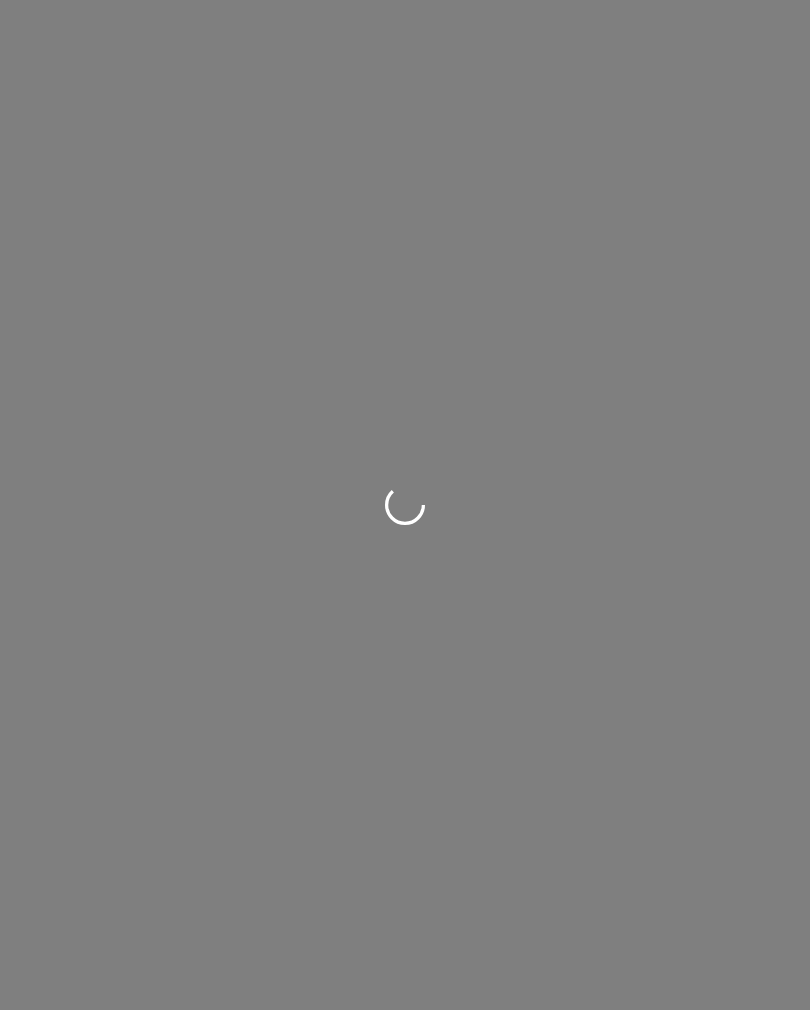 scroll, scrollTop: 0, scrollLeft: 0, axis: both 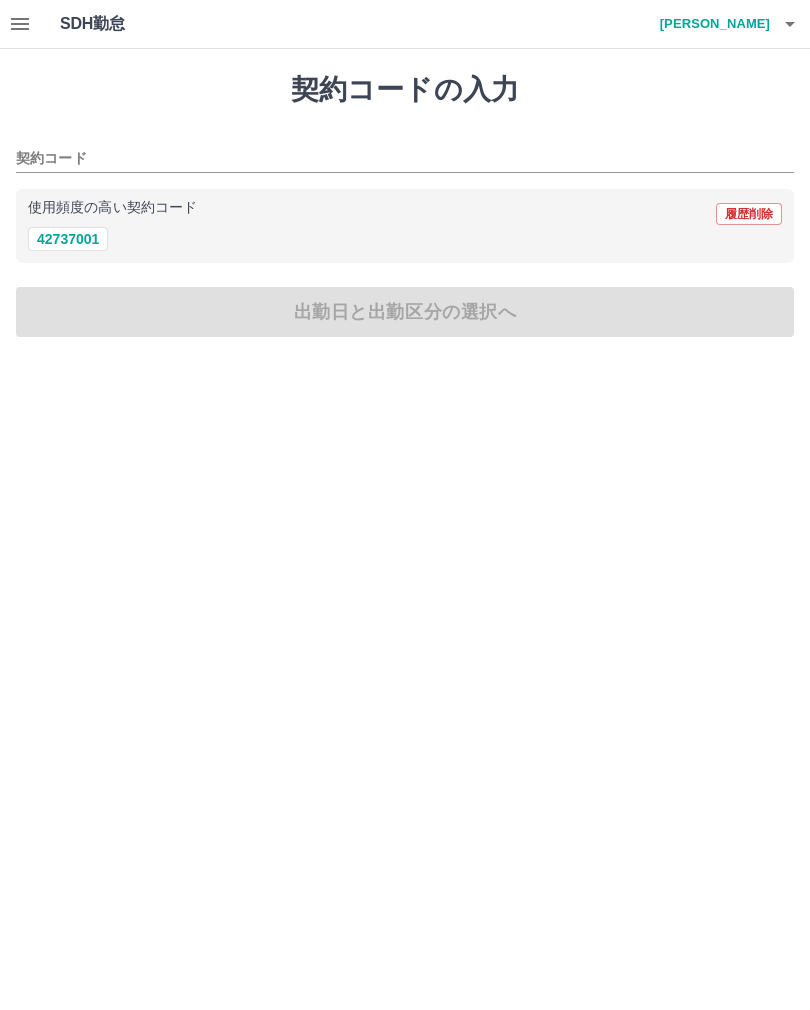 click on "42737001" at bounding box center [68, 239] 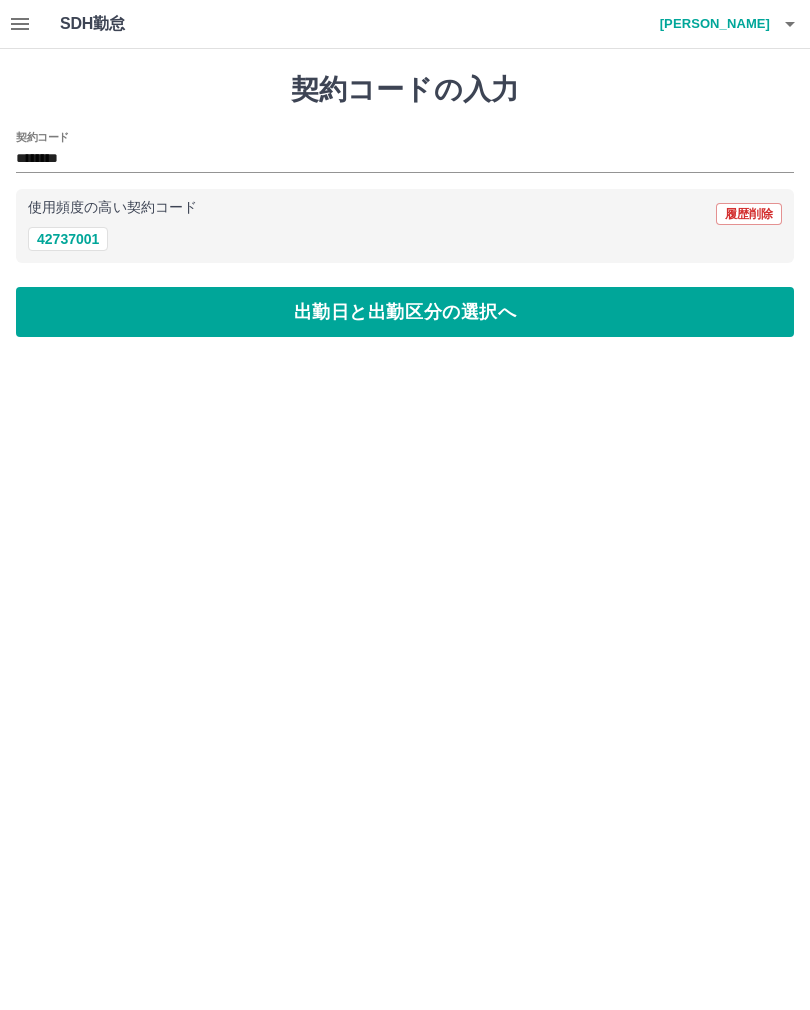 click on "出勤日と出勤区分の選択へ" at bounding box center [405, 312] 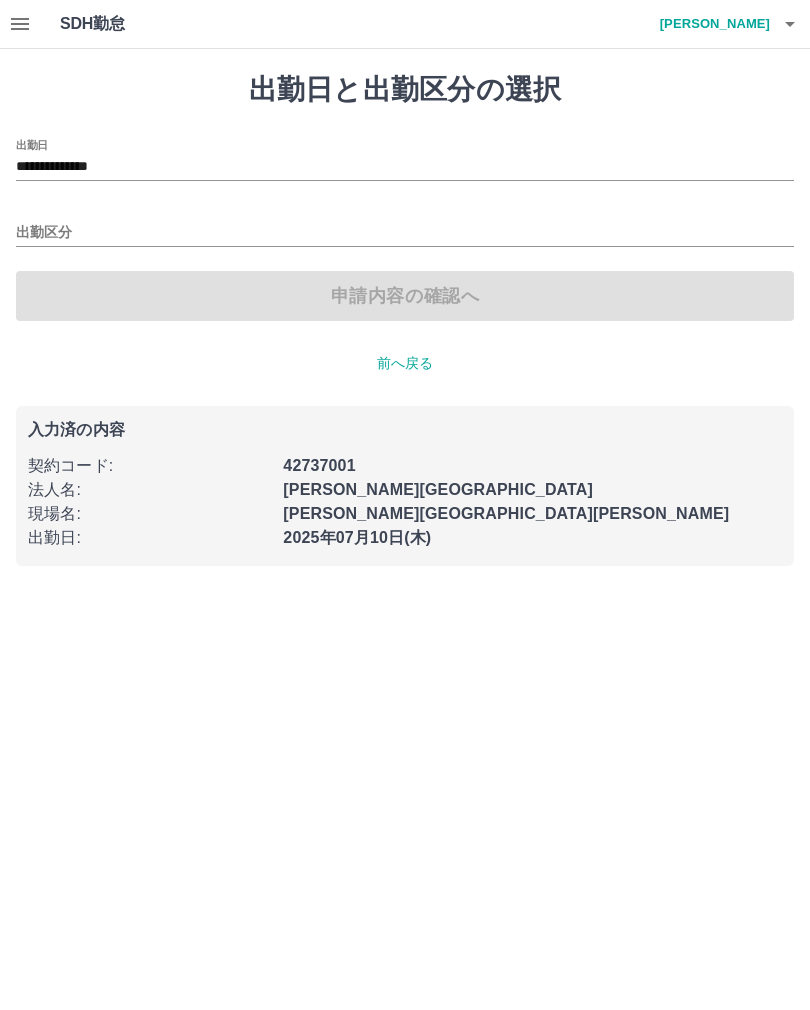 click on "**********" at bounding box center (405, 167) 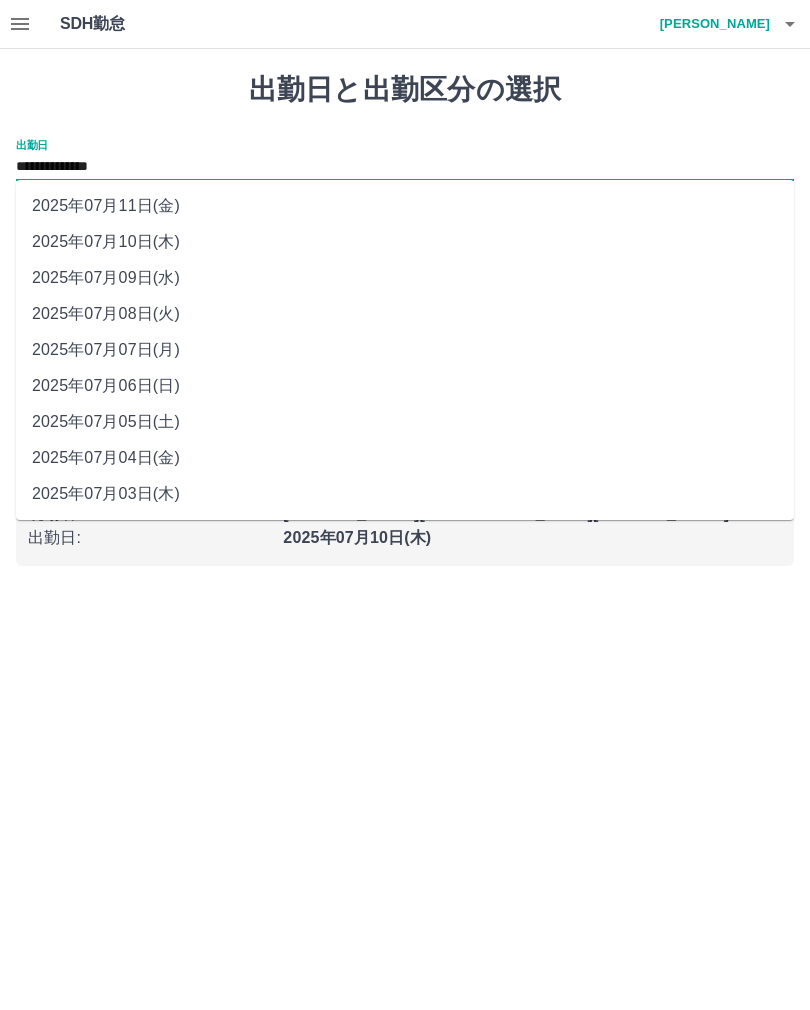 click on "2025年07月08日(火)" at bounding box center (405, 314) 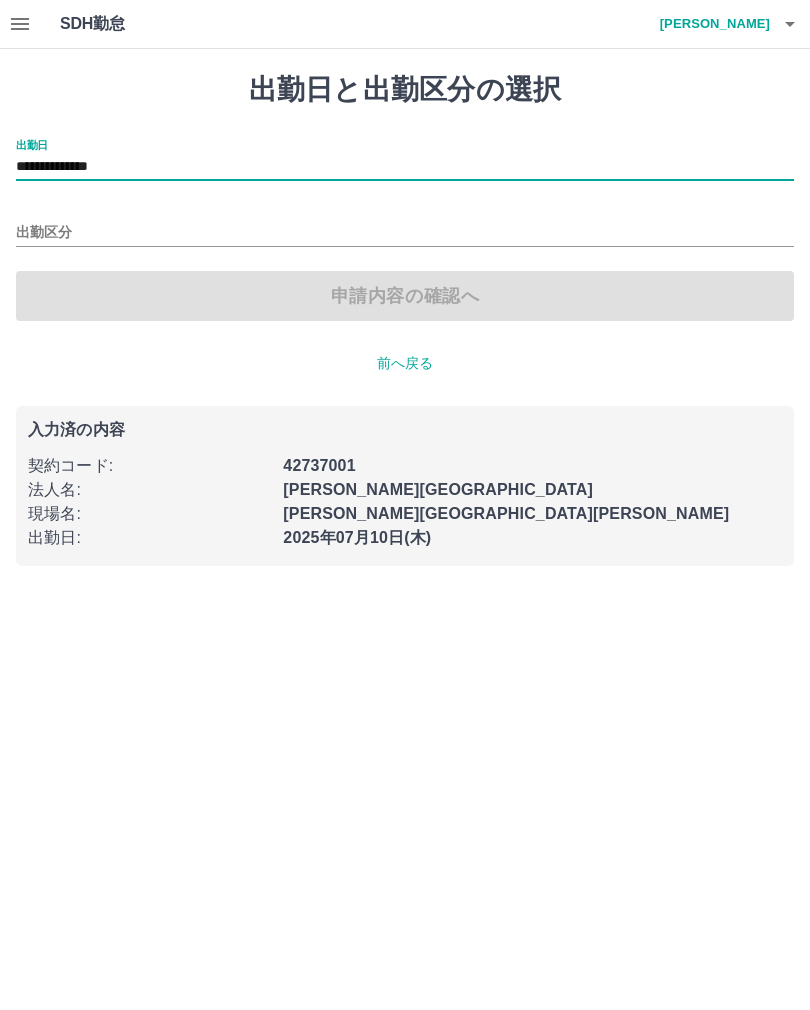 click on "出勤区分" at bounding box center [405, 233] 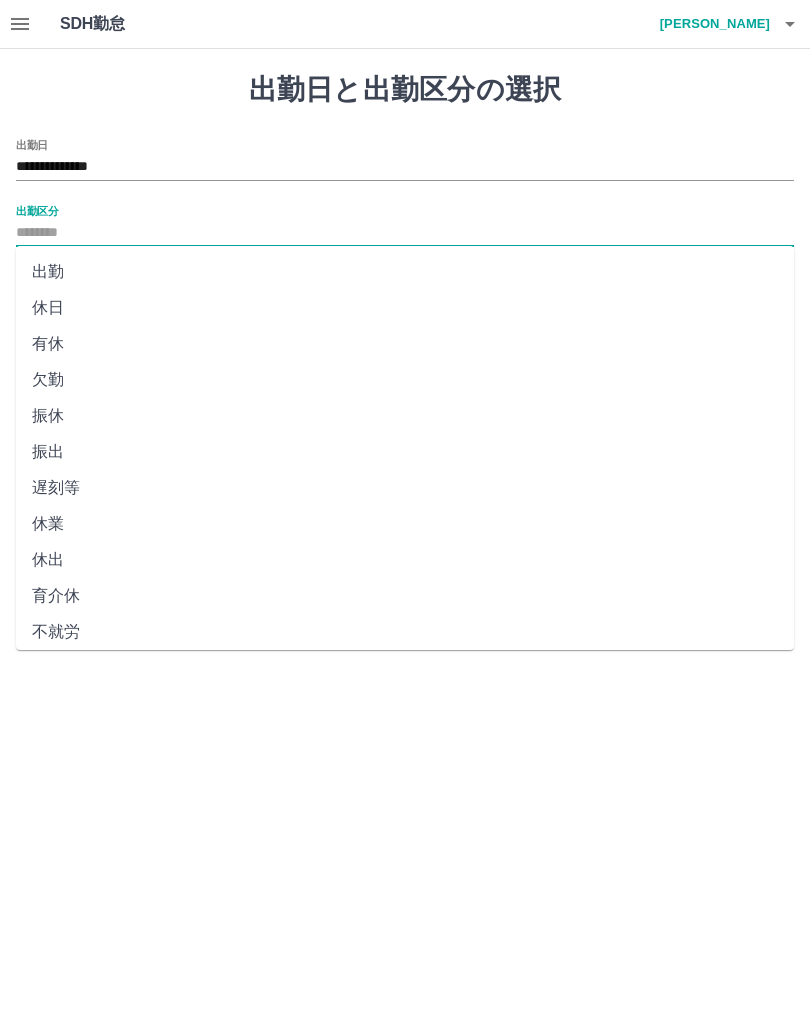 click on "出勤" at bounding box center [405, 272] 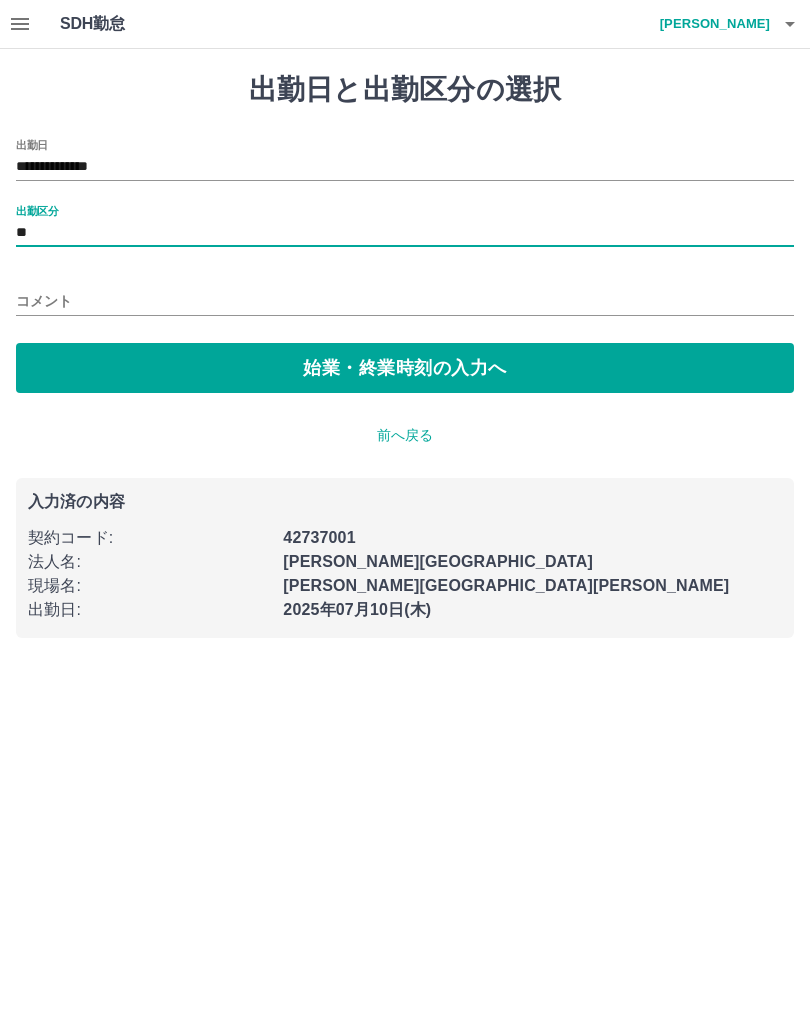 click on "始業・終業時刻の入力へ" at bounding box center [405, 368] 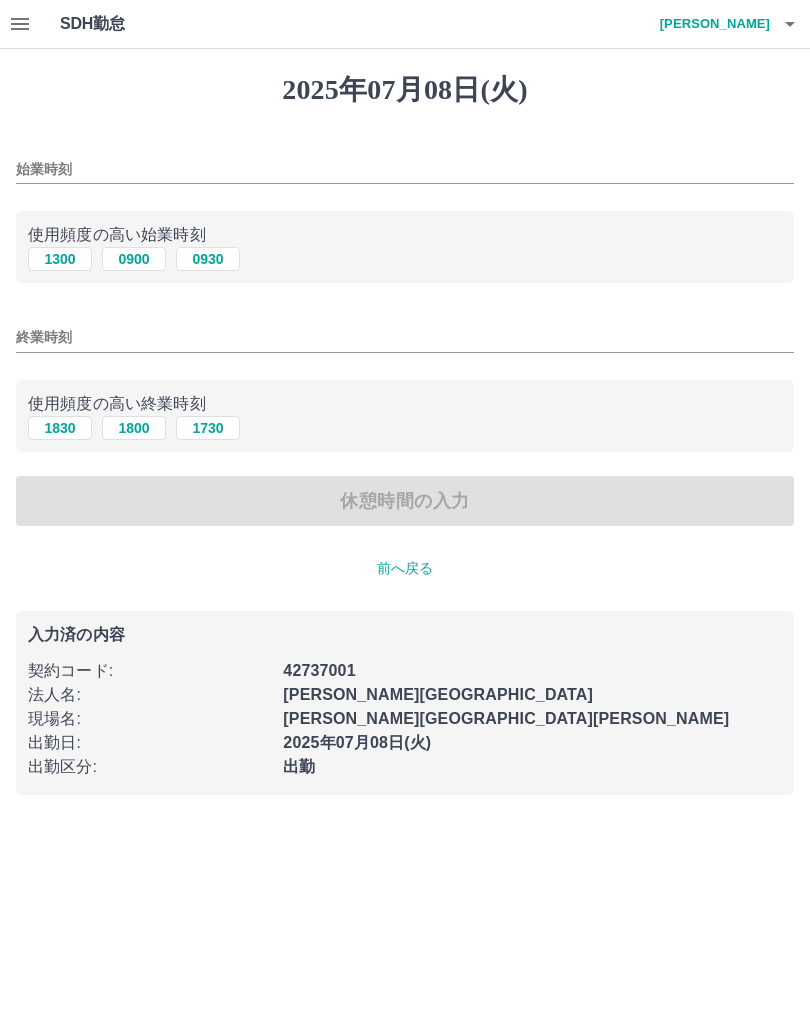 click on "0930" at bounding box center [208, 259] 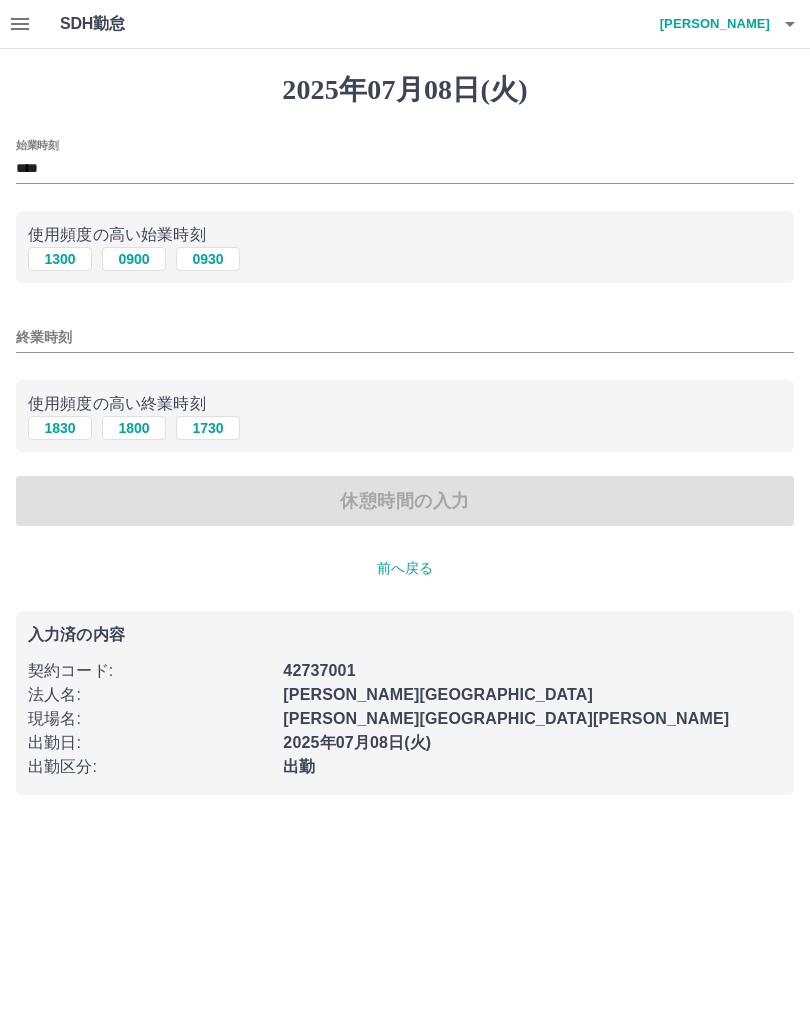click on "終業時刻" at bounding box center (405, 337) 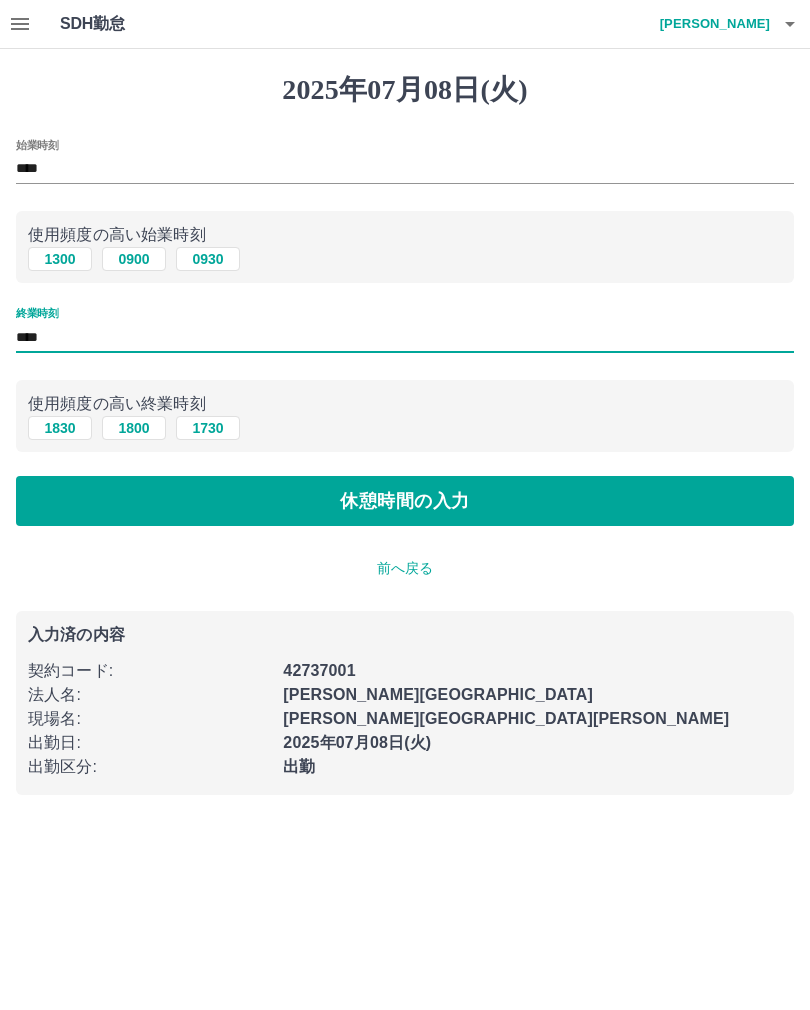 type on "****" 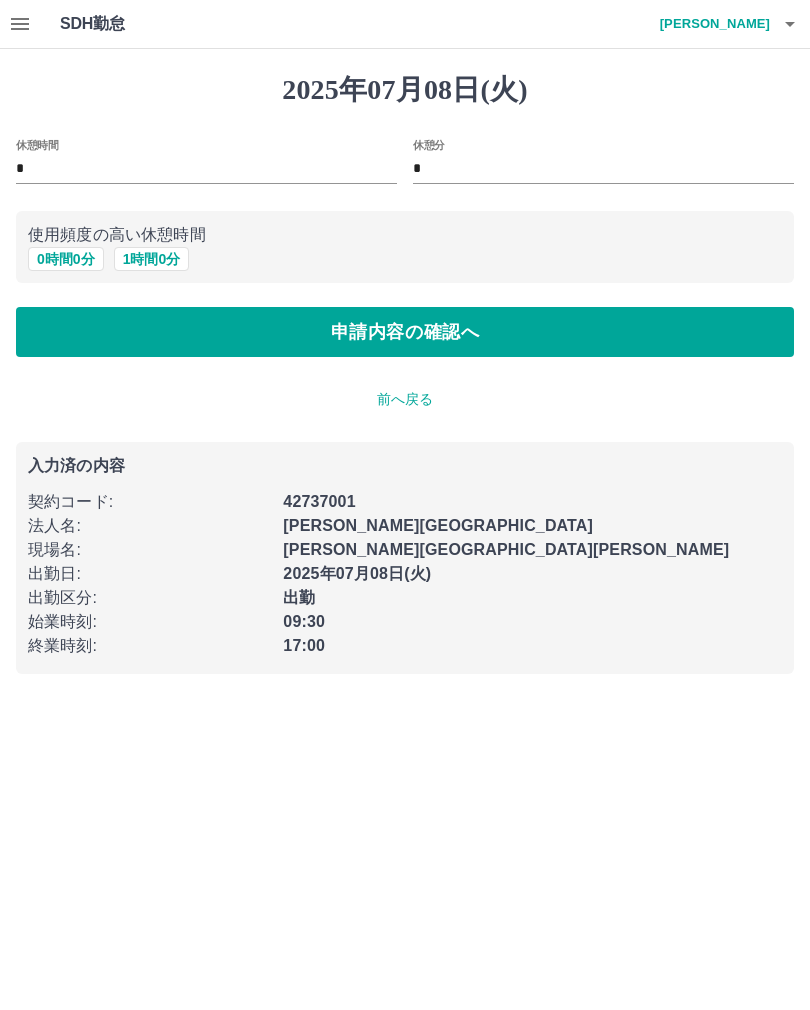 click on "1 時間 0 分" at bounding box center [152, 259] 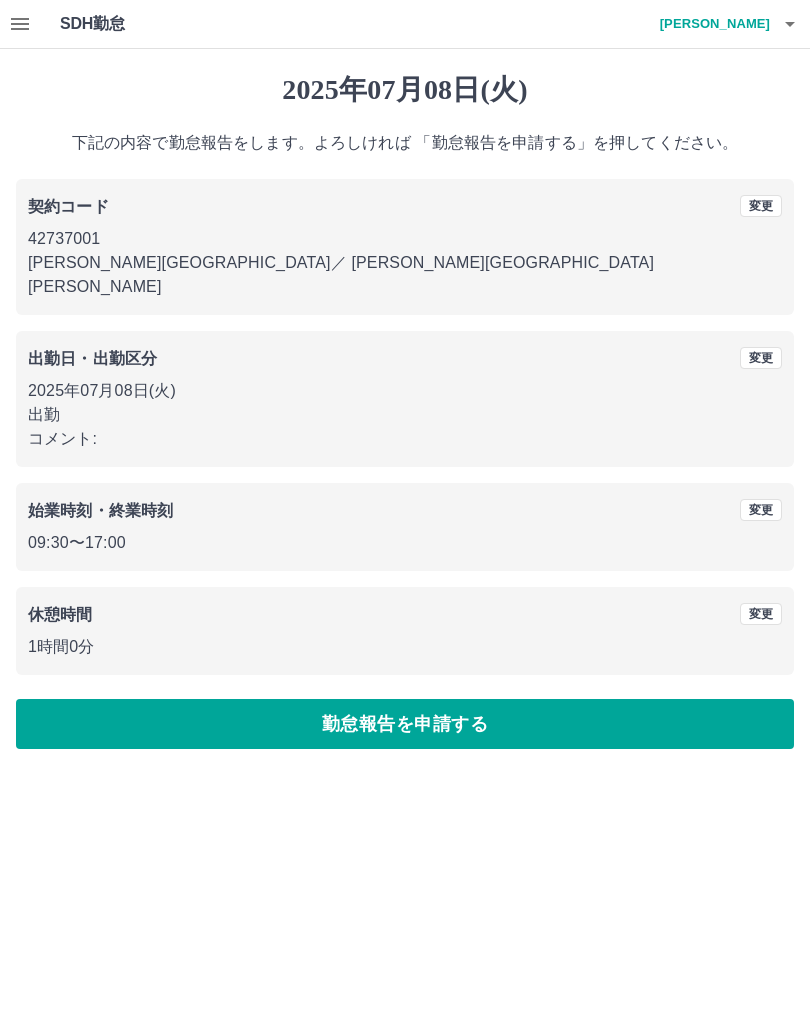click on "勤怠報告を申請する" at bounding box center [405, 724] 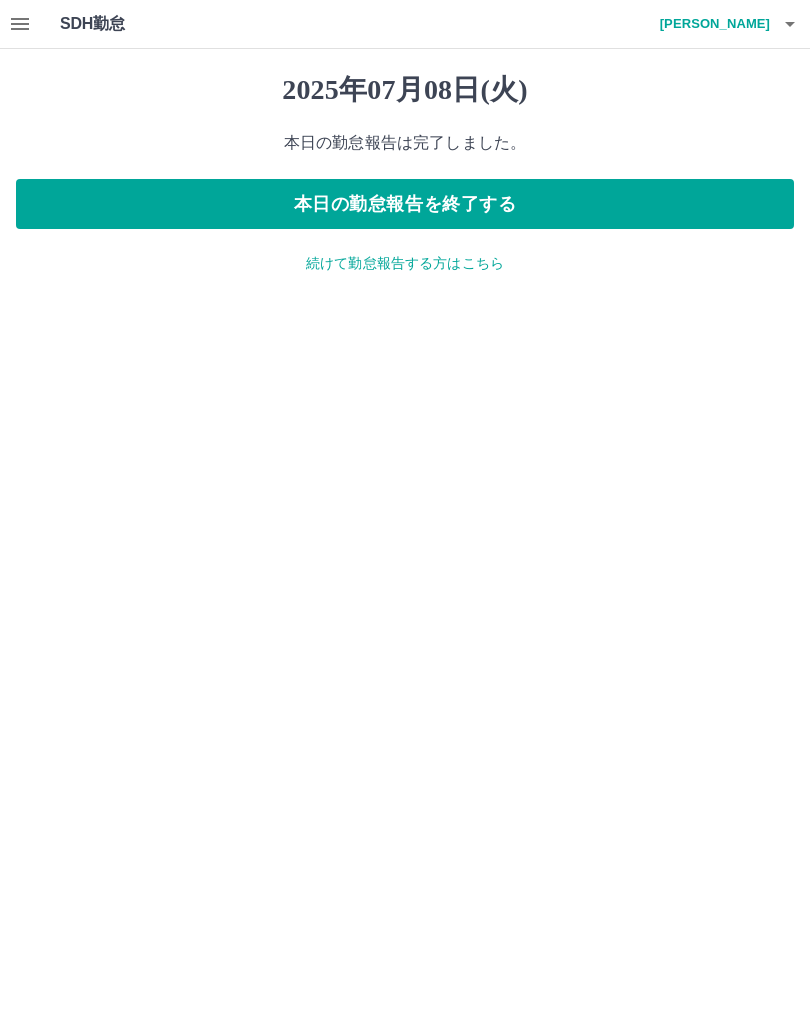 click on "続けて勤怠報告する方はこちら" at bounding box center [405, 263] 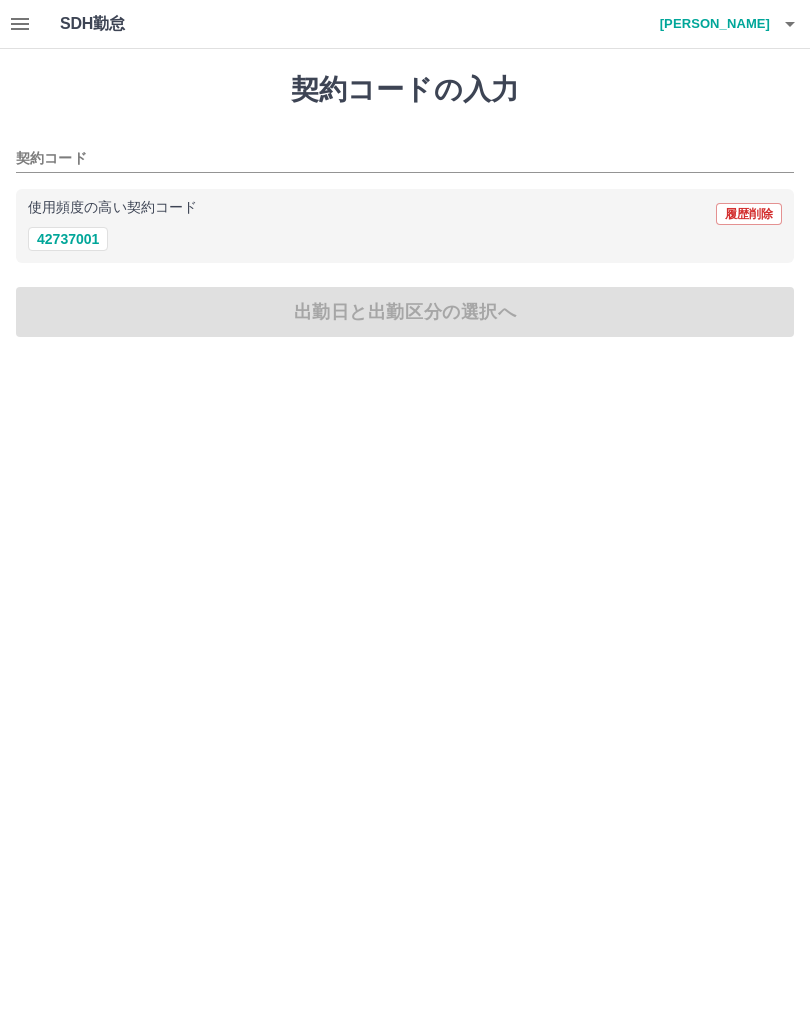 click on "42737001" at bounding box center [68, 239] 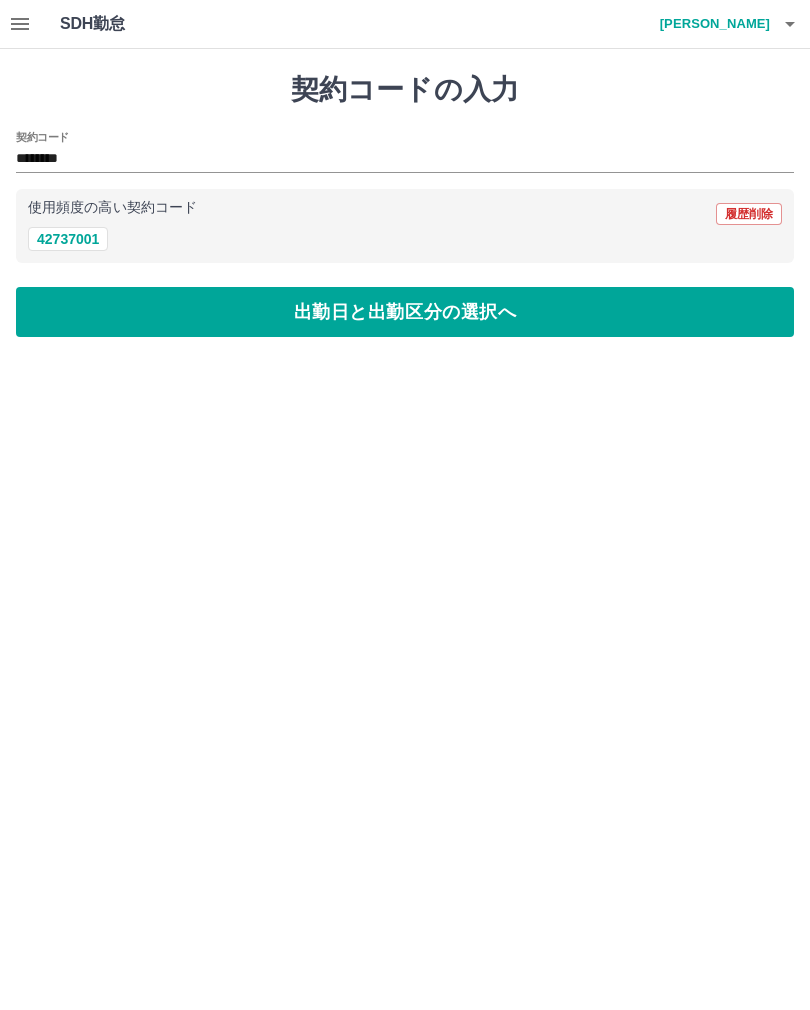 click on "出勤日と出勤区分の選択へ" at bounding box center (405, 312) 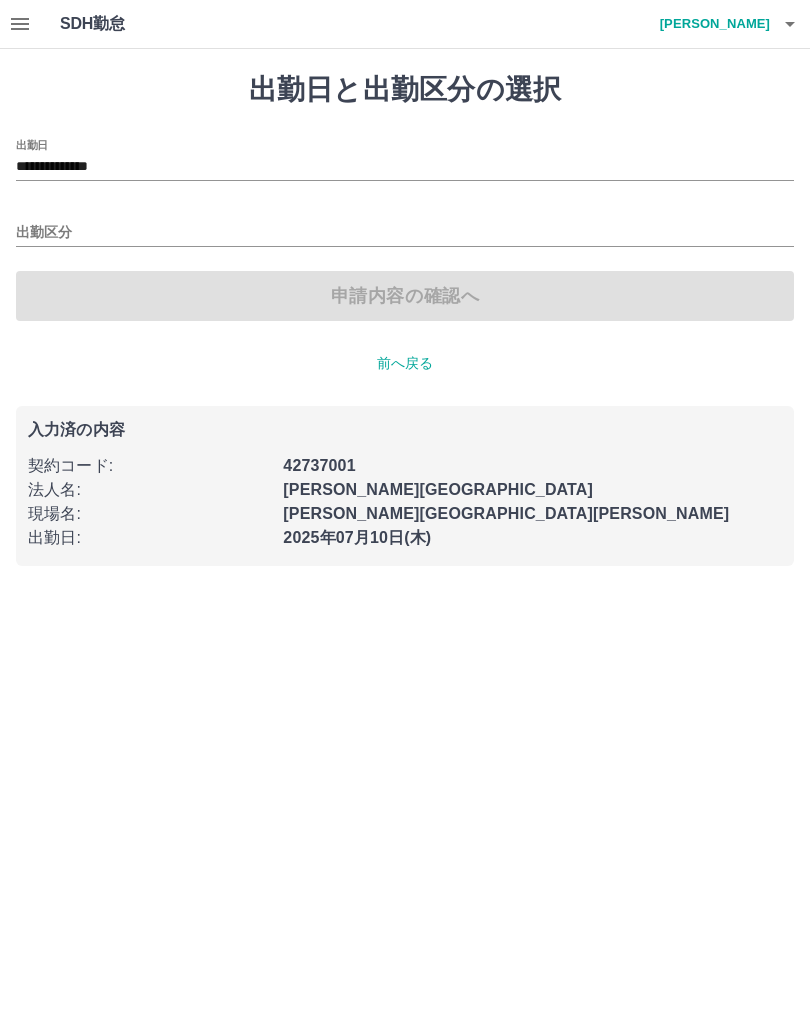 click on "**********" at bounding box center [405, 167] 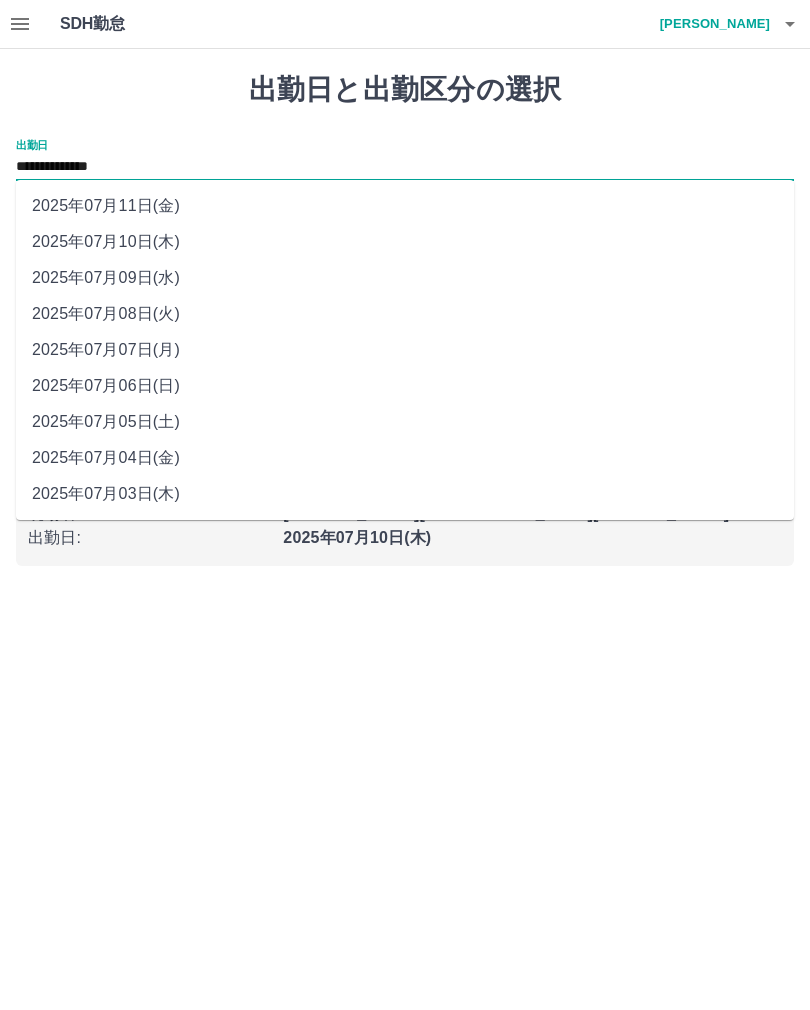 click on "2025年07月09日(水)" at bounding box center (405, 278) 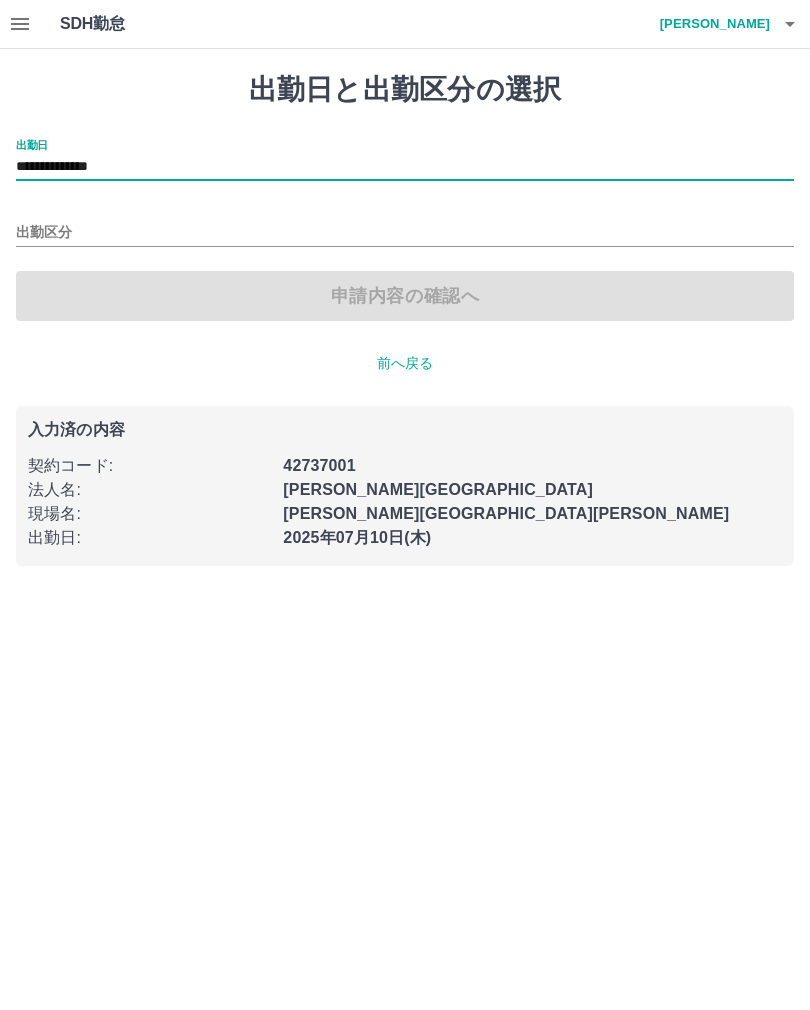 click on "出勤区分" at bounding box center (405, 233) 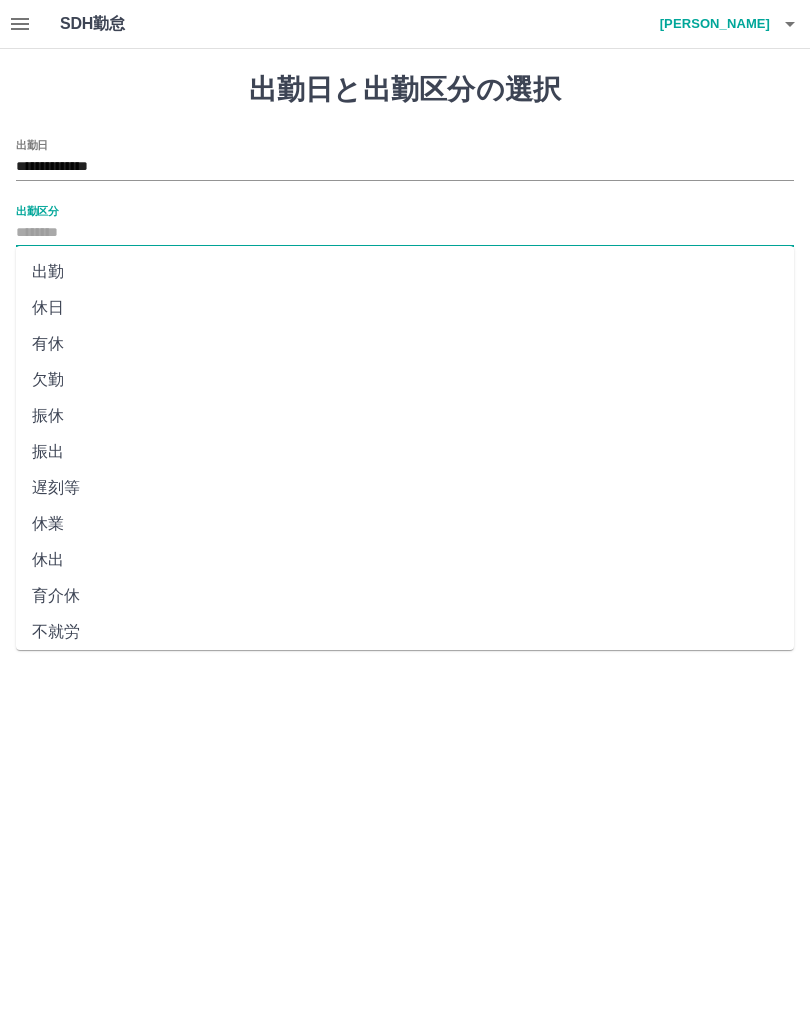click on "出勤" at bounding box center [405, 272] 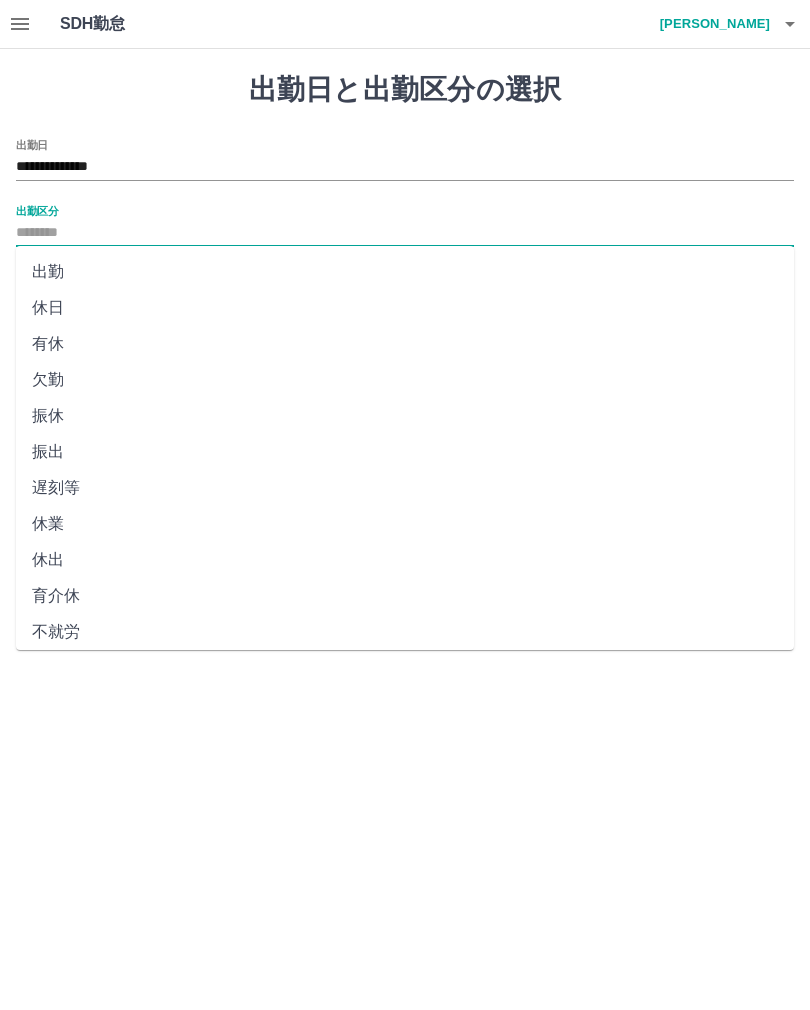 type on "**" 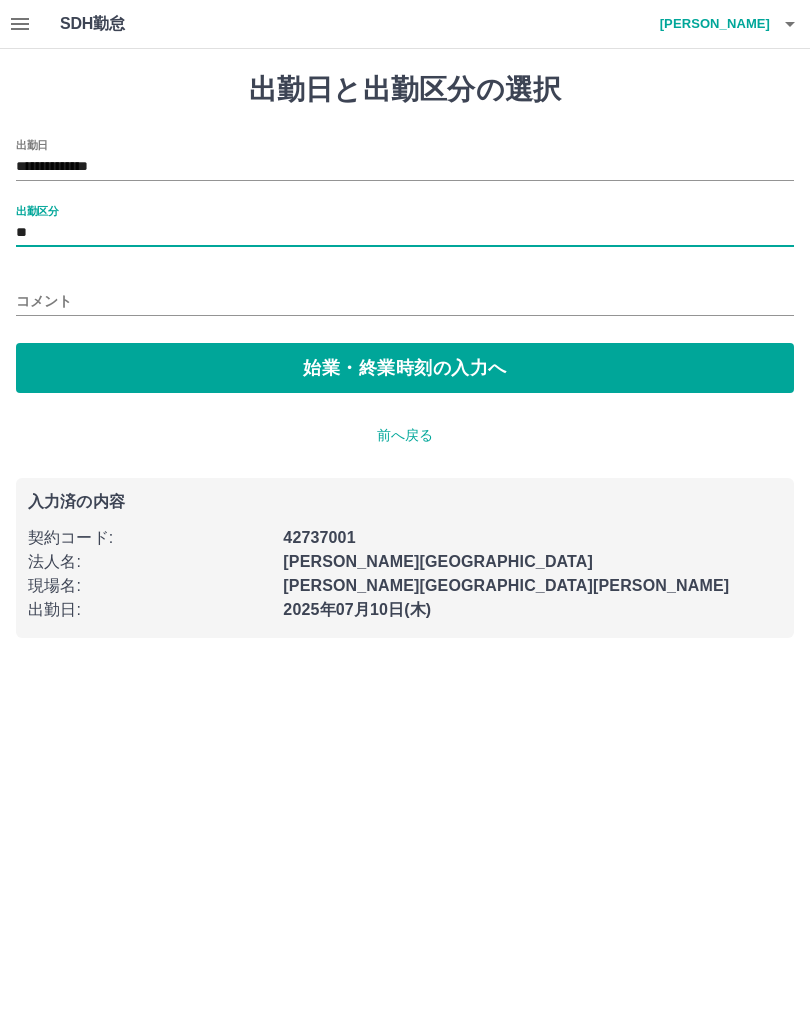 click on "始業・終業時刻の入力へ" at bounding box center (405, 368) 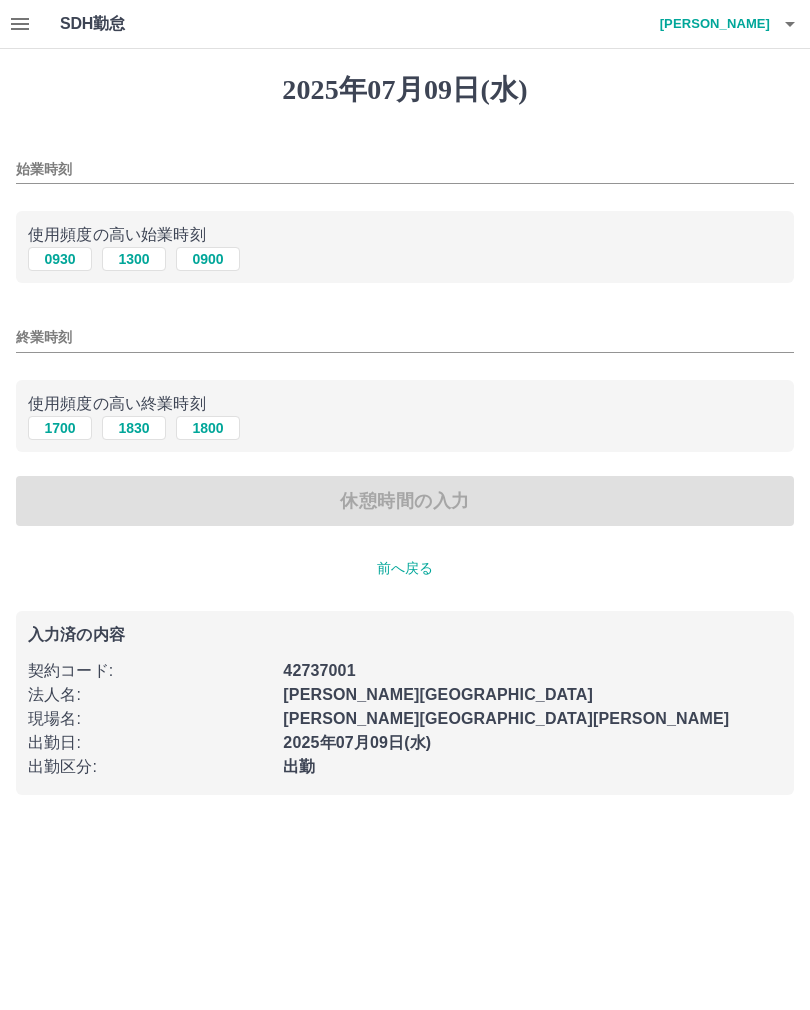 click on "1300" at bounding box center (134, 259) 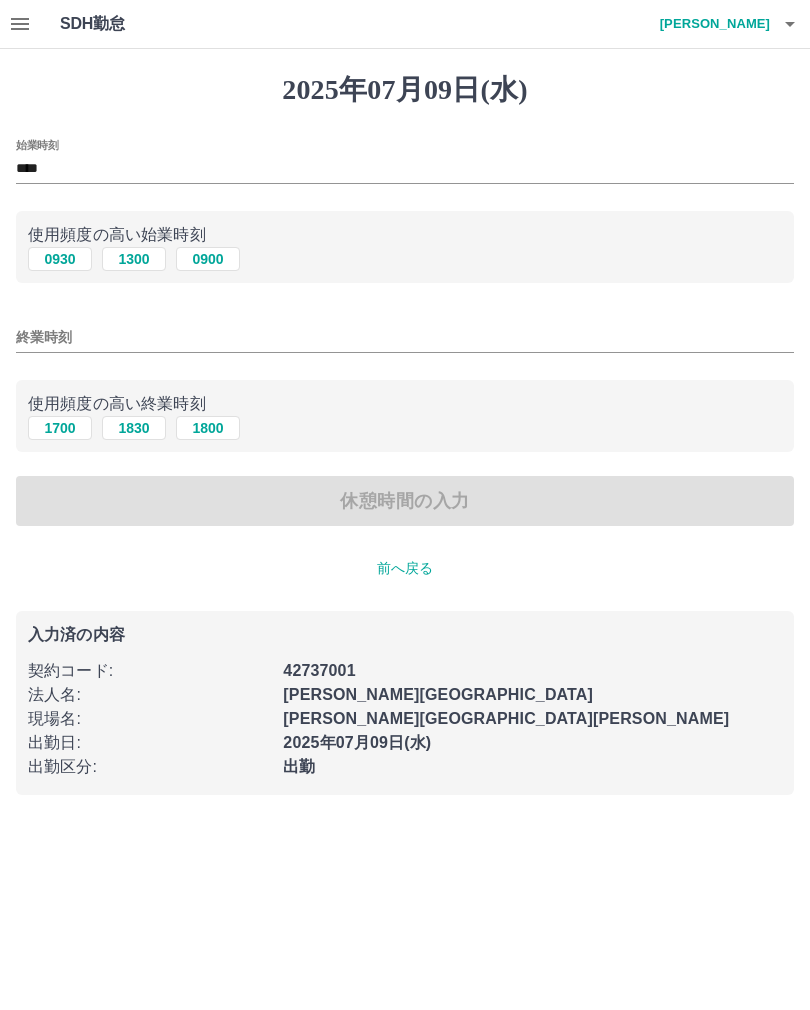 click on "1830" at bounding box center [134, 428] 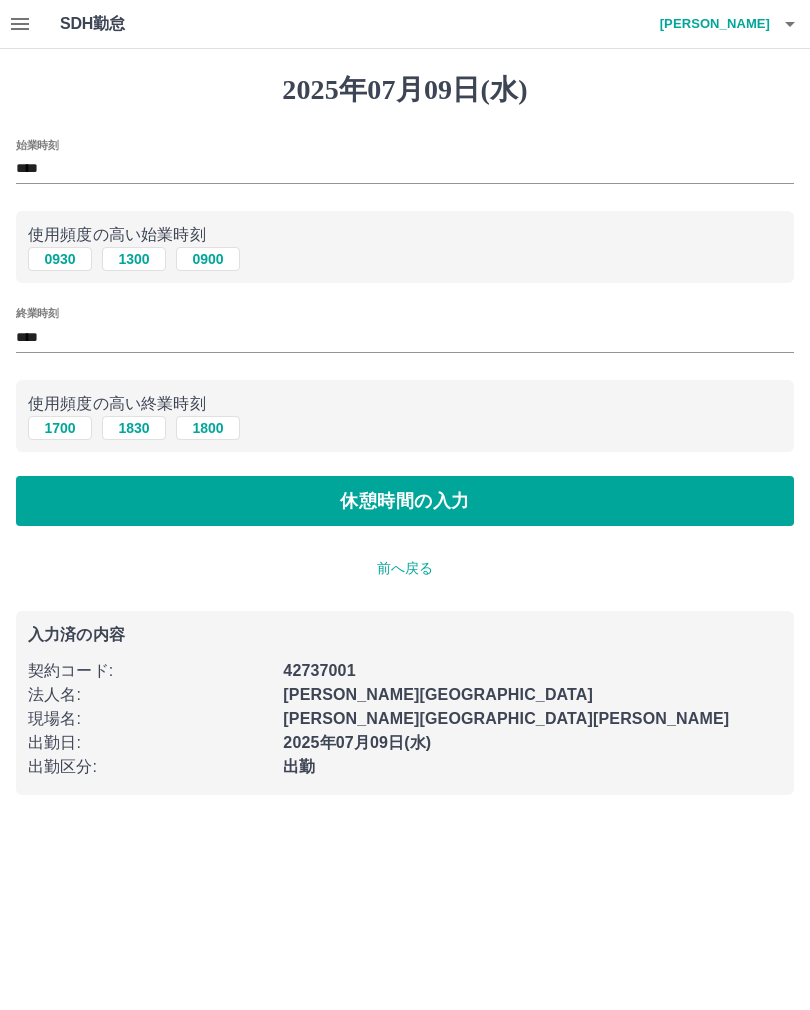 click on "休憩時間の入力" at bounding box center [405, 501] 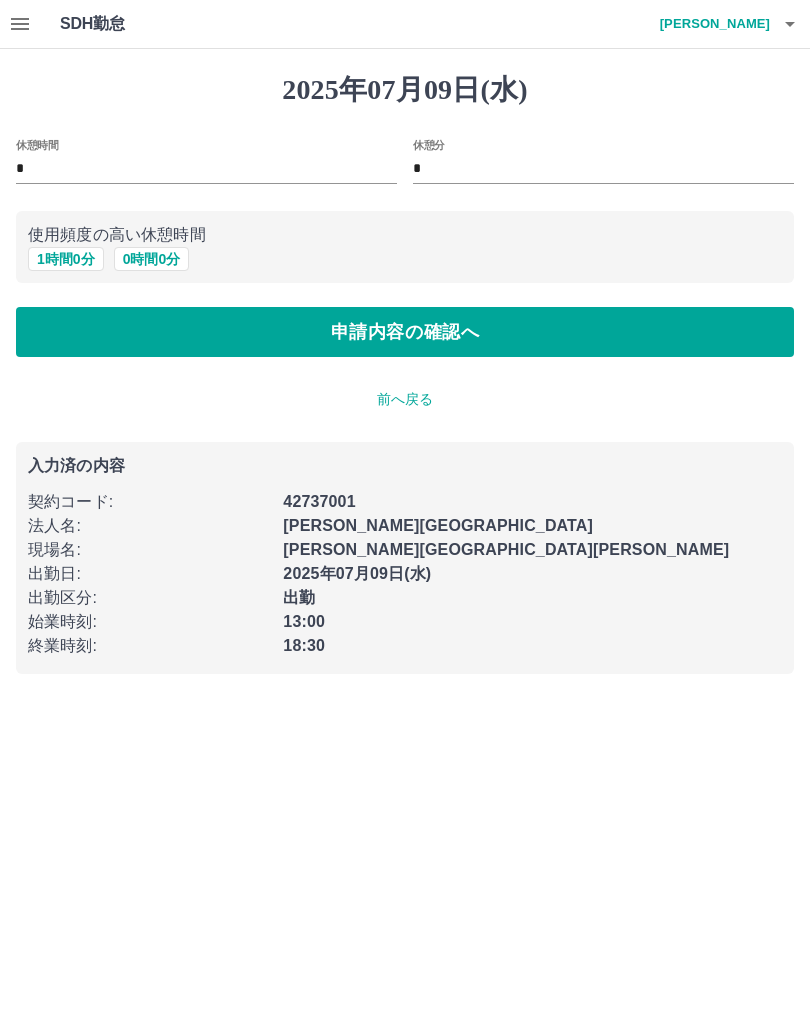 click on "申請内容の確認へ" at bounding box center [405, 332] 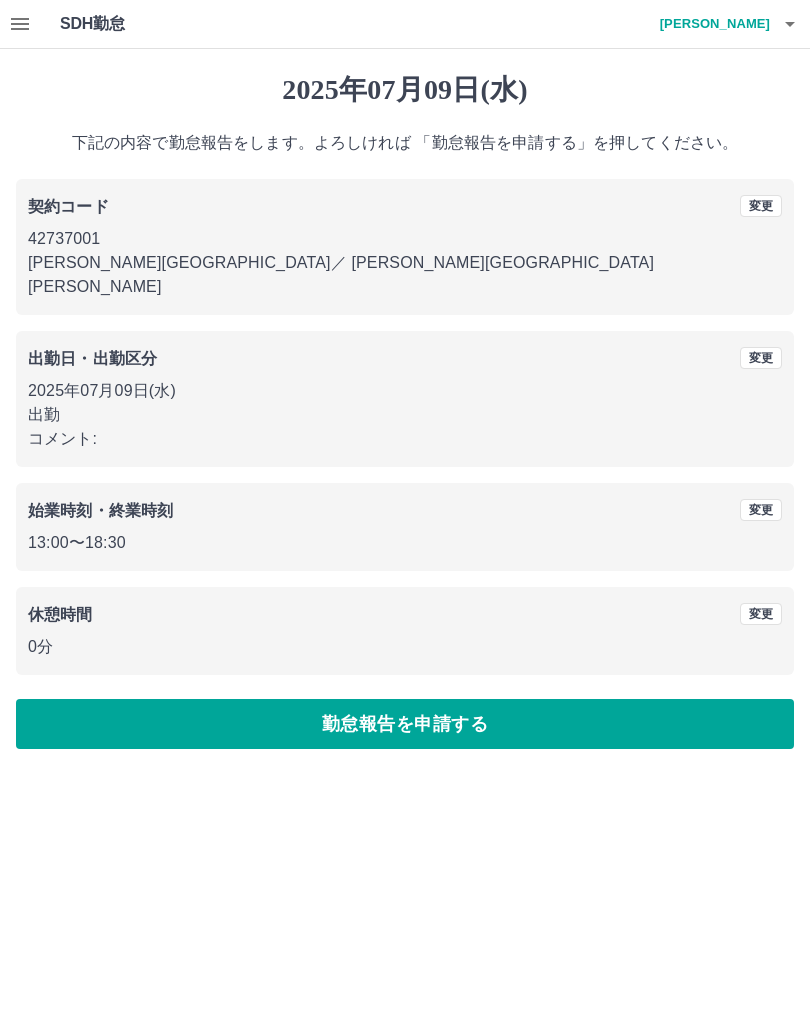 click on "勤怠報告を申請する" at bounding box center (405, 724) 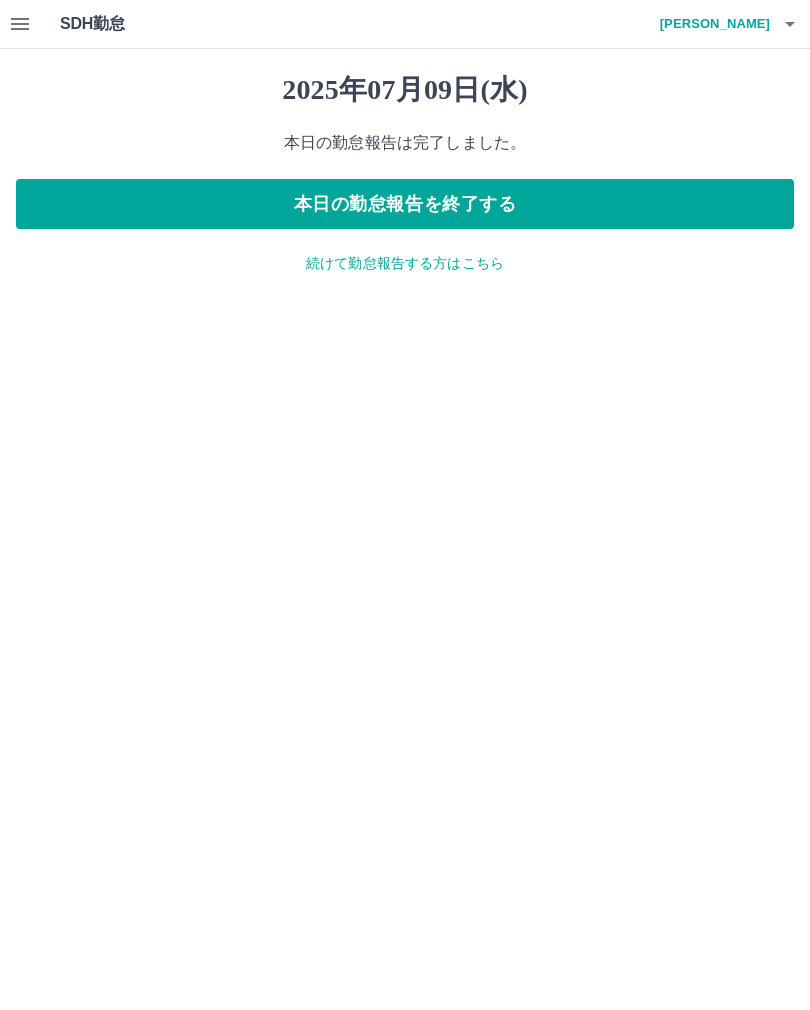 click on "続けて勤怠報告する方はこちら" at bounding box center [405, 263] 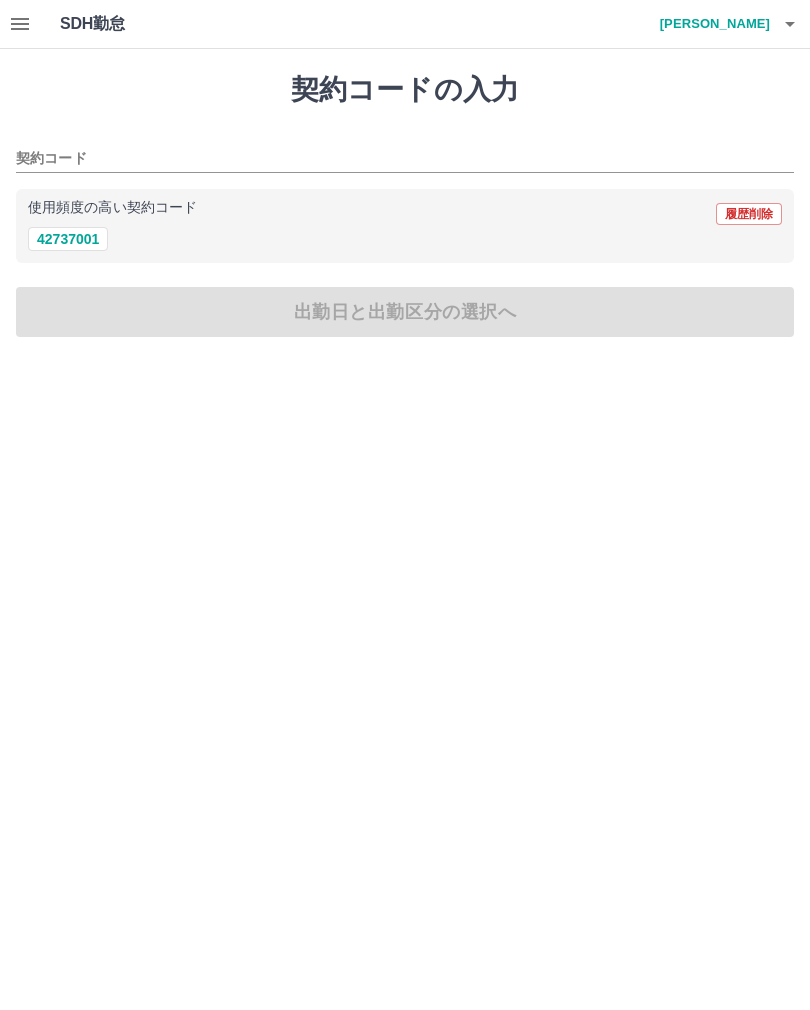 click on "42737001" at bounding box center [68, 239] 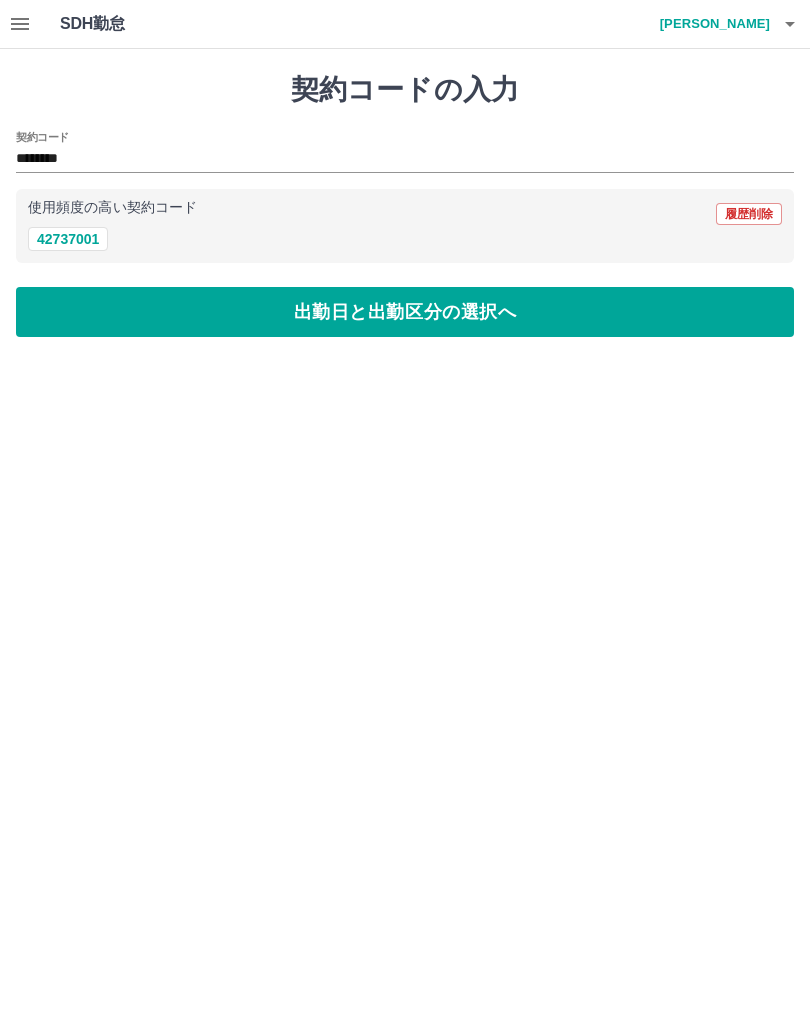 click on "出勤日と出勤区分の選択へ" at bounding box center [405, 312] 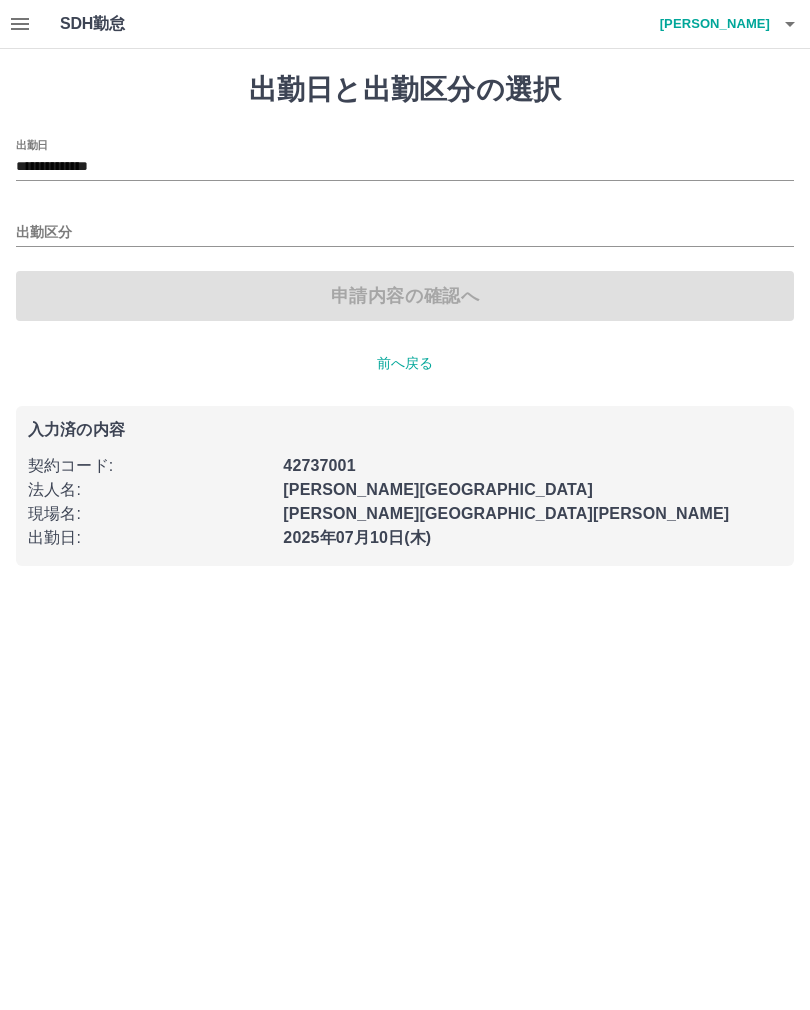 click on "**********" at bounding box center [405, 167] 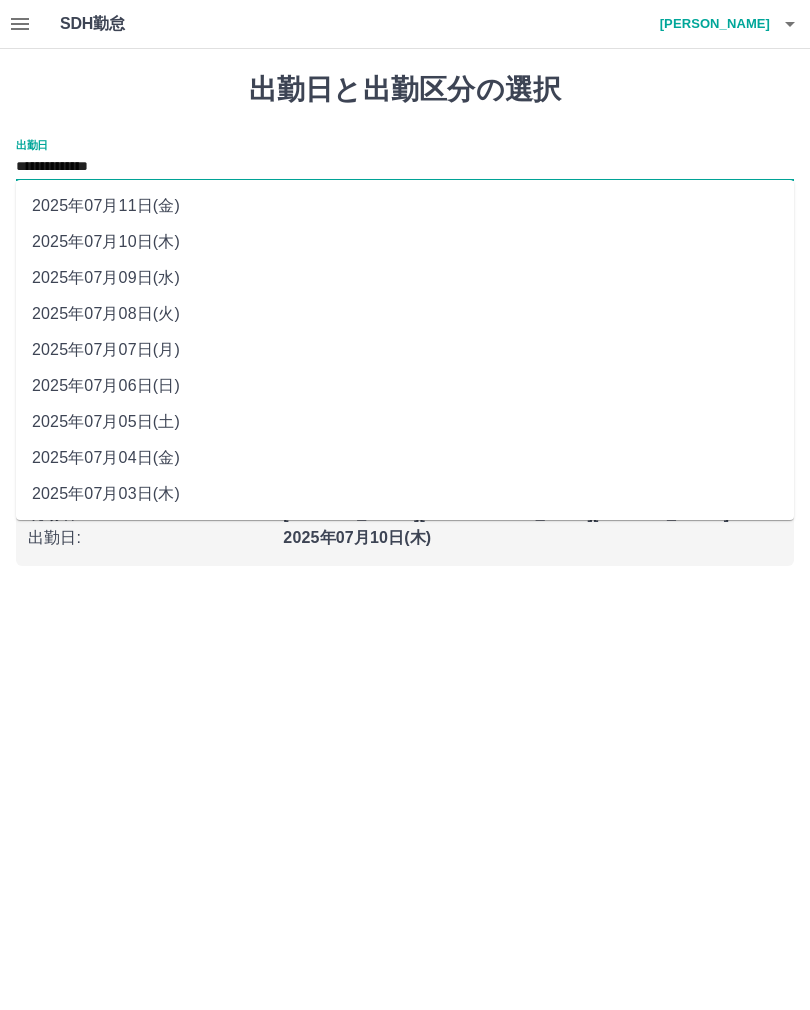 click on "**********" at bounding box center [405, 295] 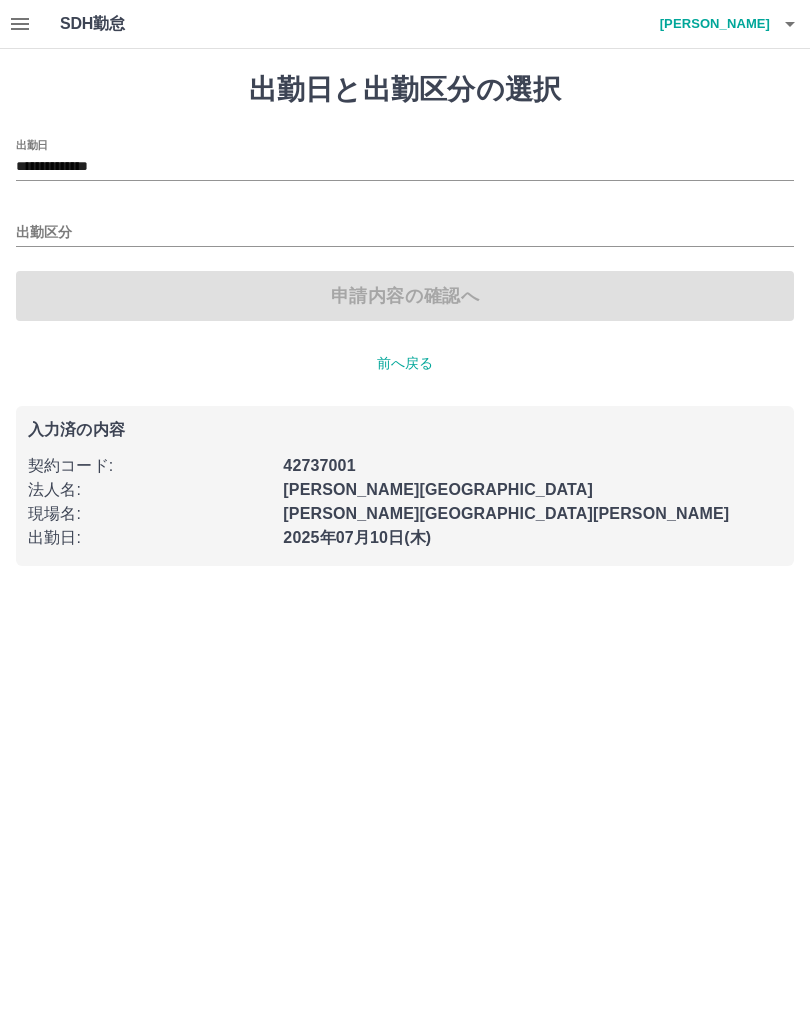 click on "出勤区分" at bounding box center [405, 233] 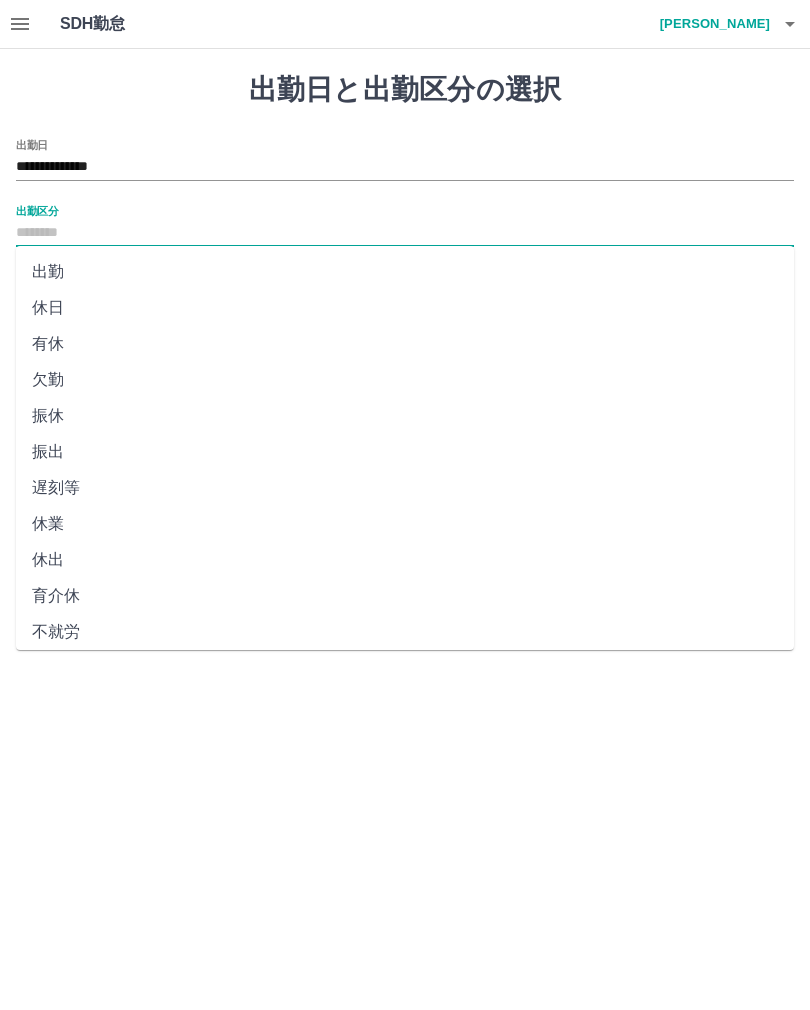 click on "出勤" at bounding box center [405, 272] 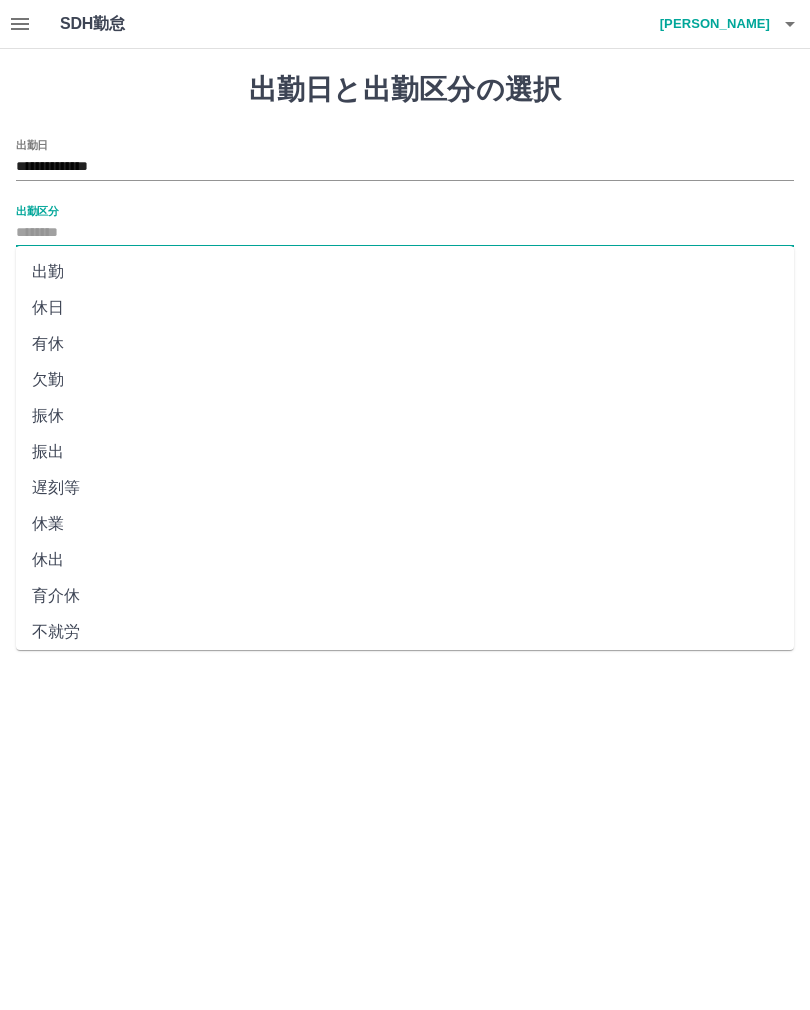 type on "**" 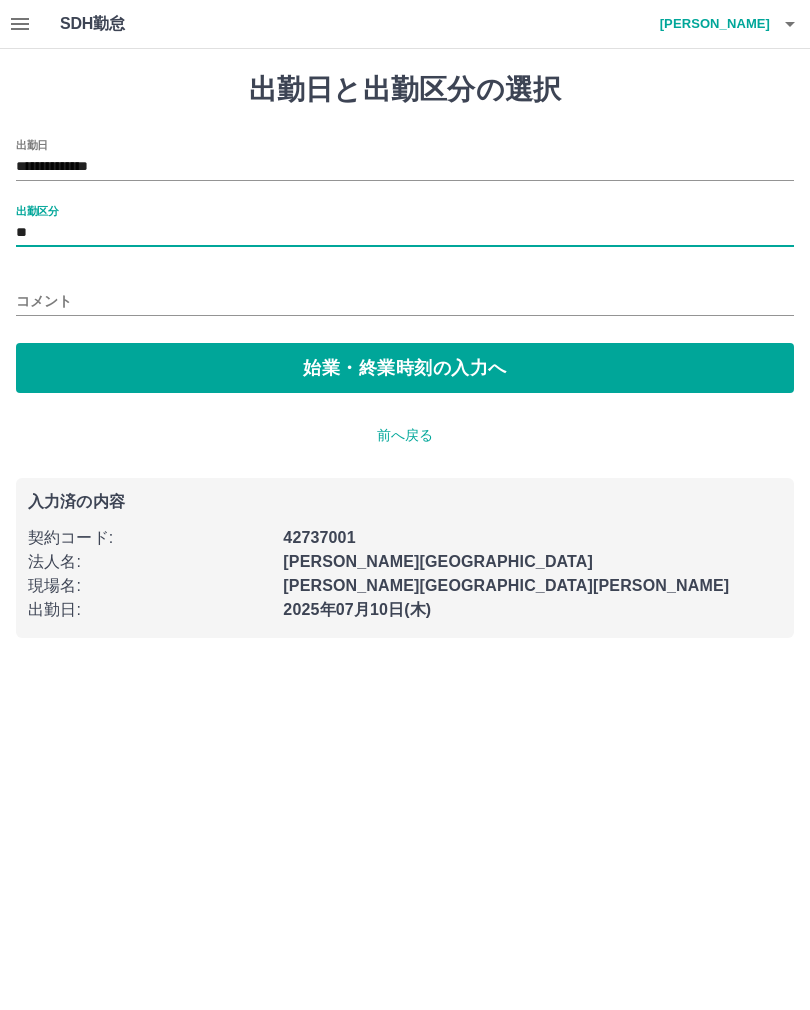 click on "始業・終業時刻の入力へ" at bounding box center [405, 368] 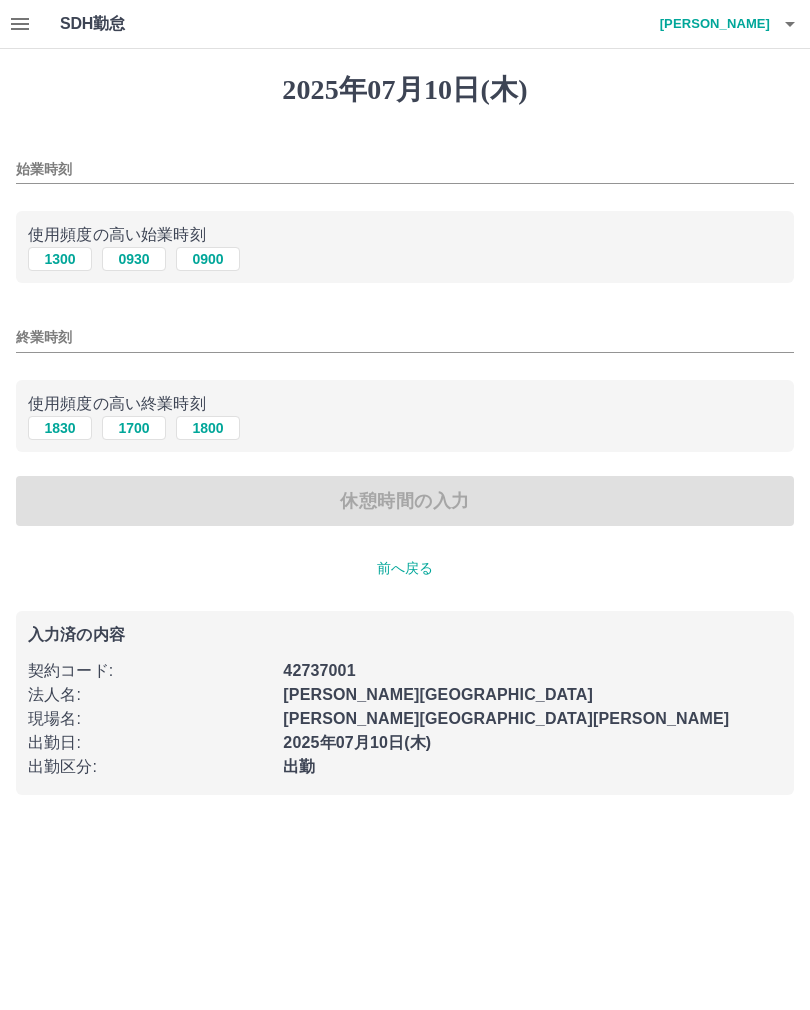 click on "1300" at bounding box center (60, 259) 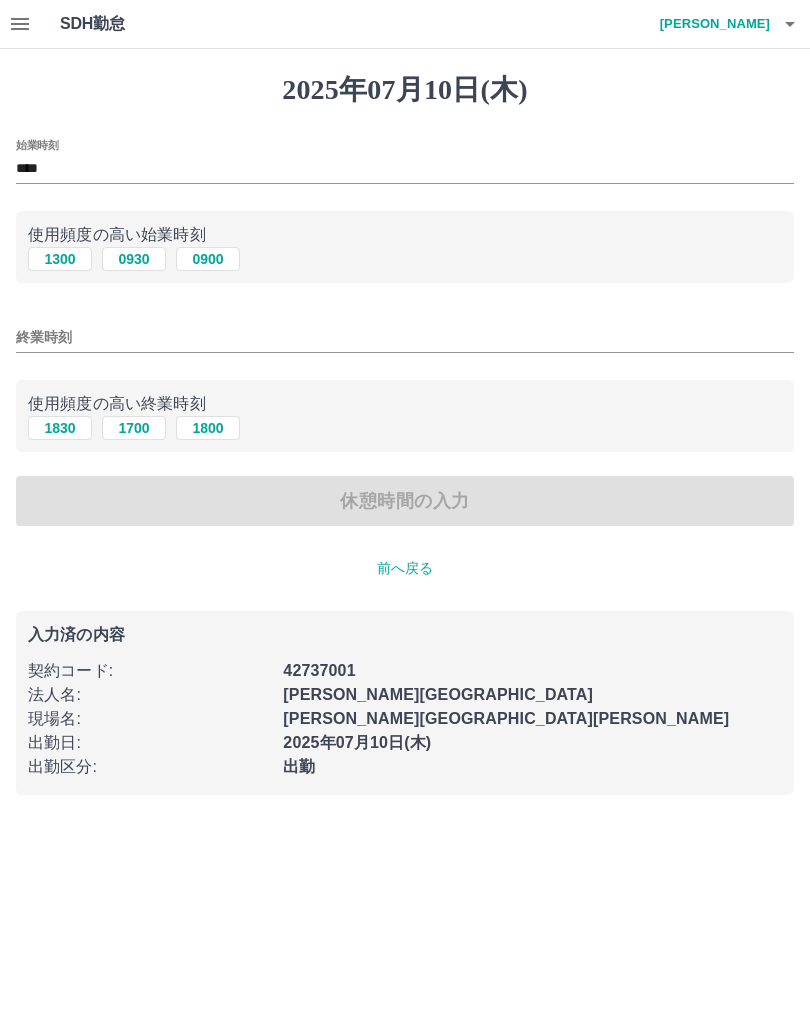 click on "1800" at bounding box center (208, 428) 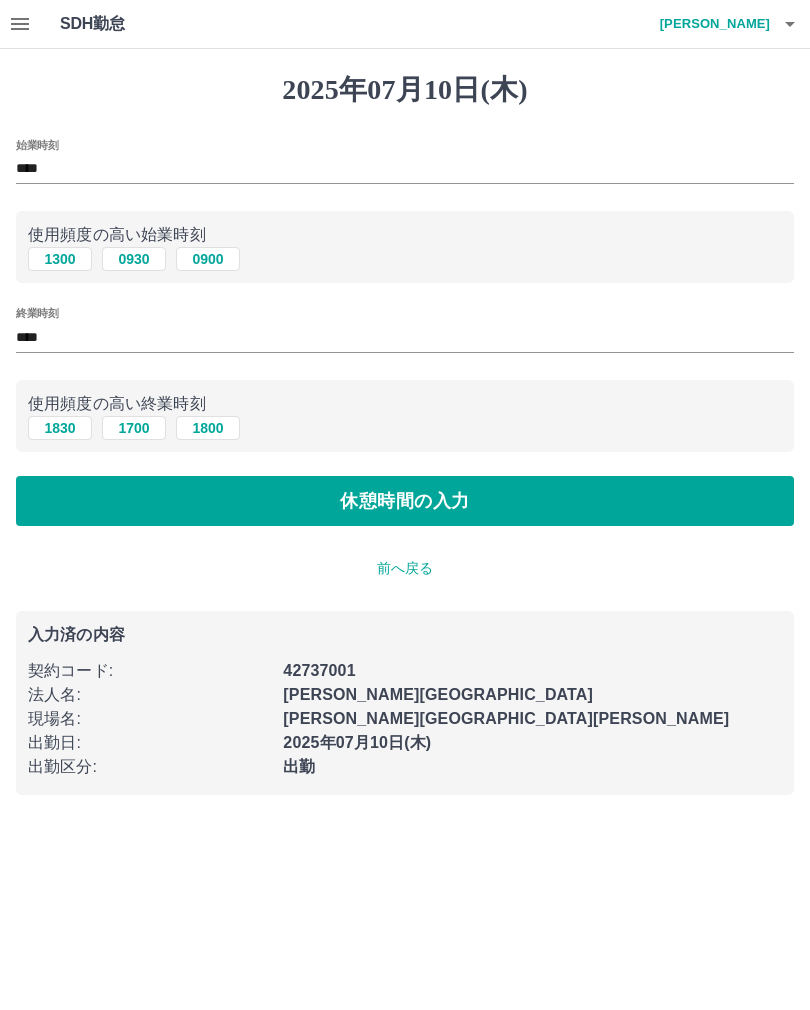 click on "1830" at bounding box center [60, 428] 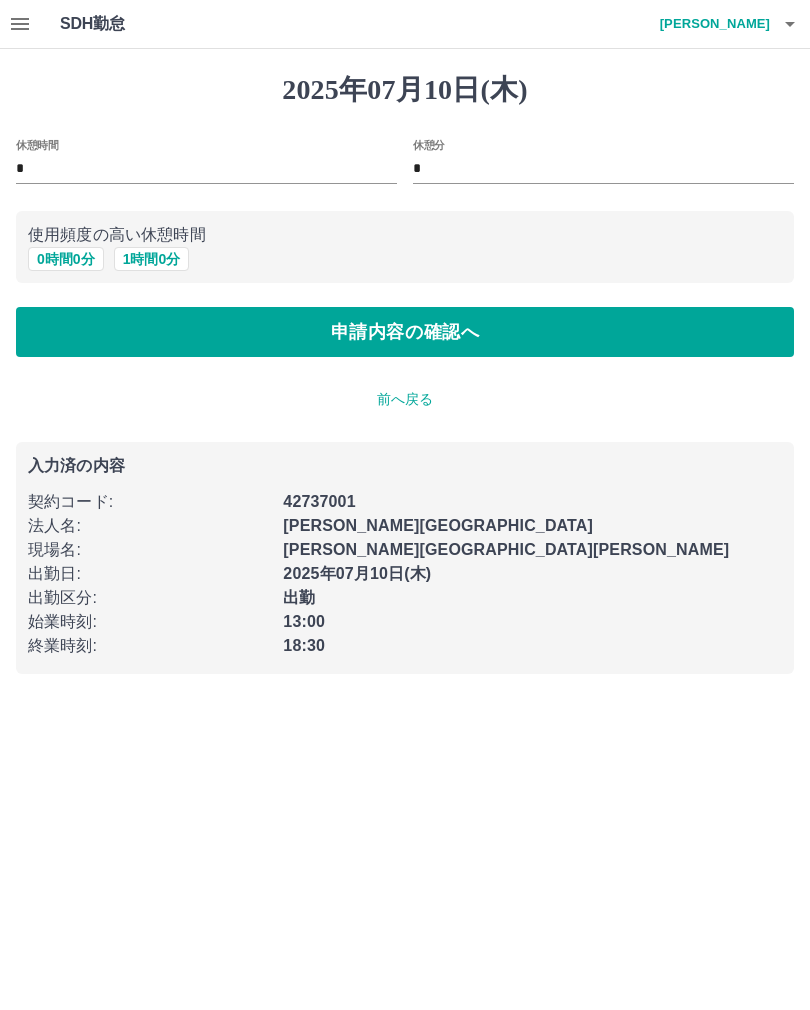 click on "申請内容の確認へ" at bounding box center (405, 332) 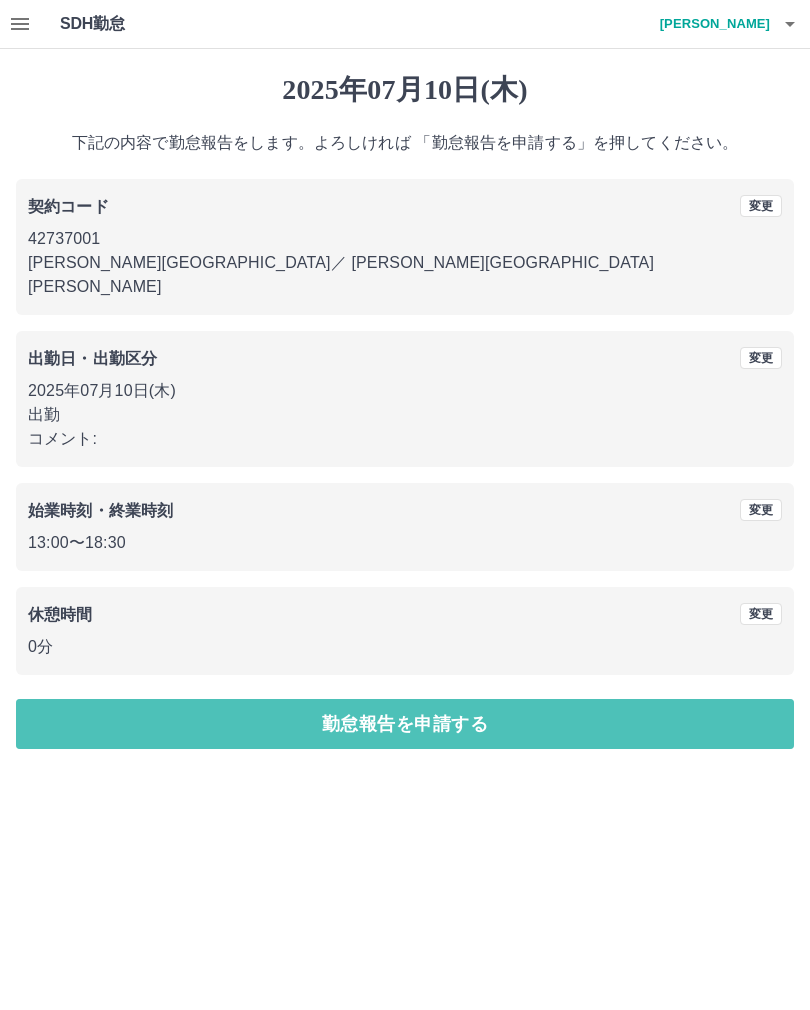 click on "勤怠報告を申請する" at bounding box center (405, 724) 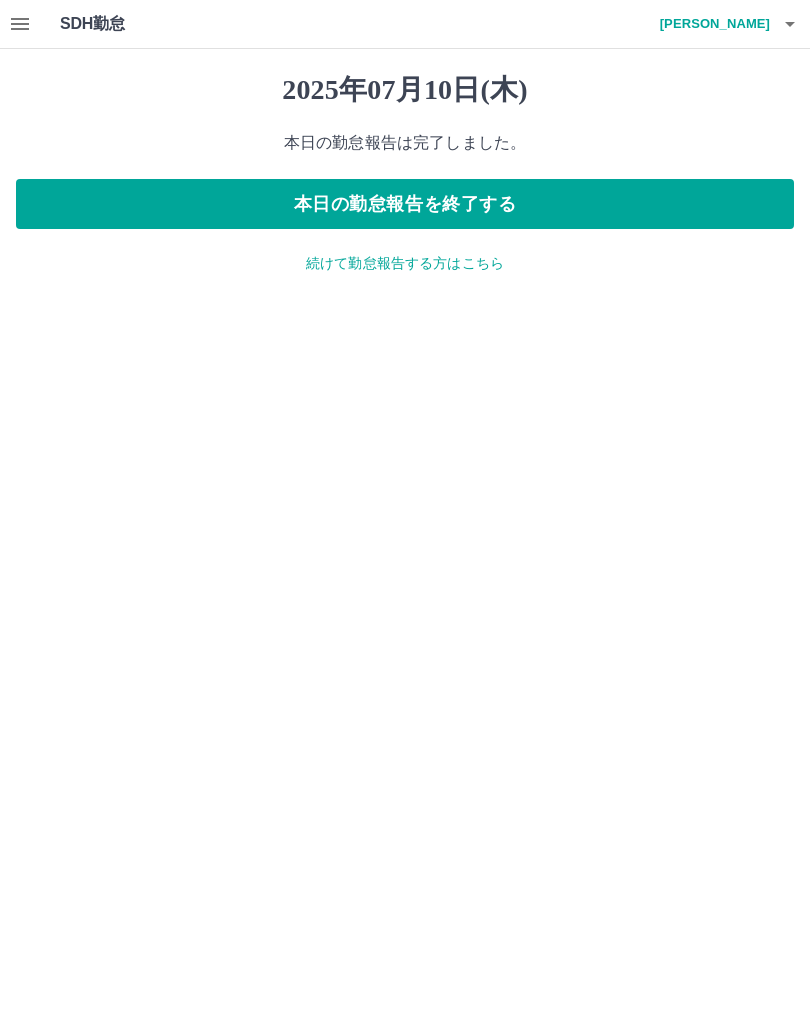 click on "本日の勤怠報告を終了する" at bounding box center (405, 204) 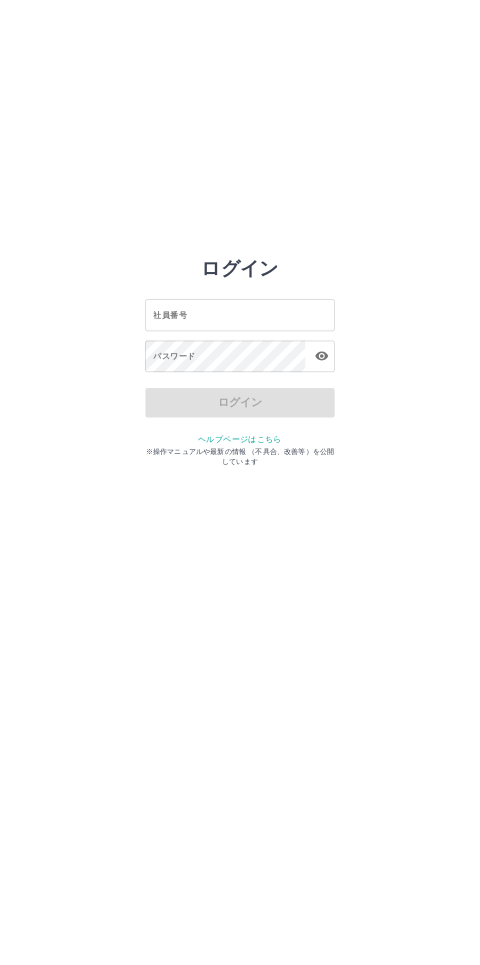 scroll, scrollTop: 0, scrollLeft: 0, axis: both 